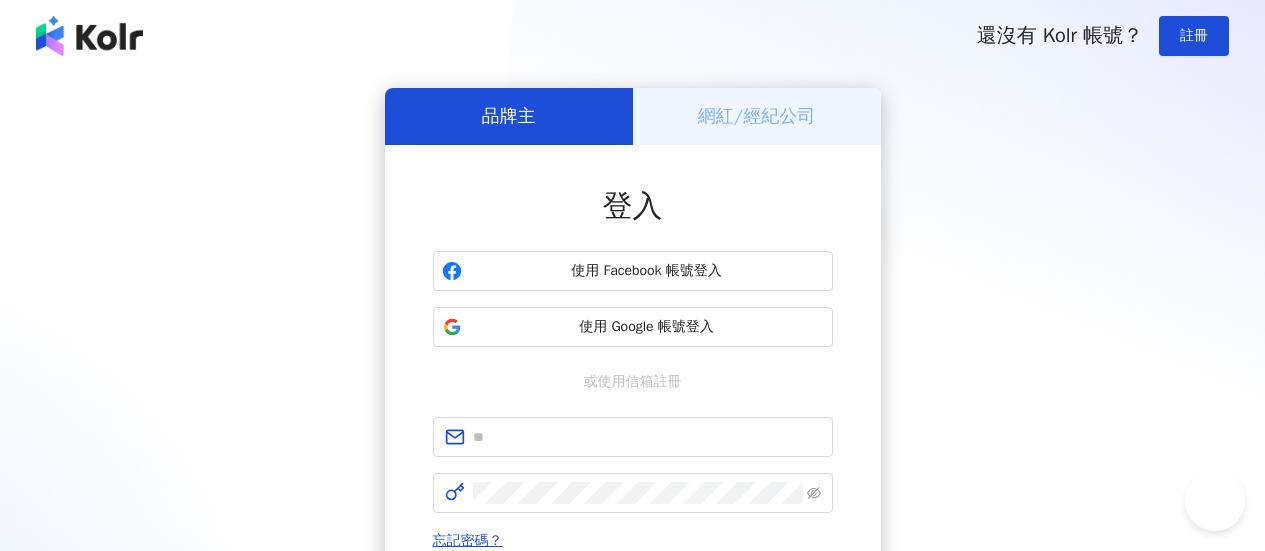 scroll, scrollTop: 100, scrollLeft: 0, axis: vertical 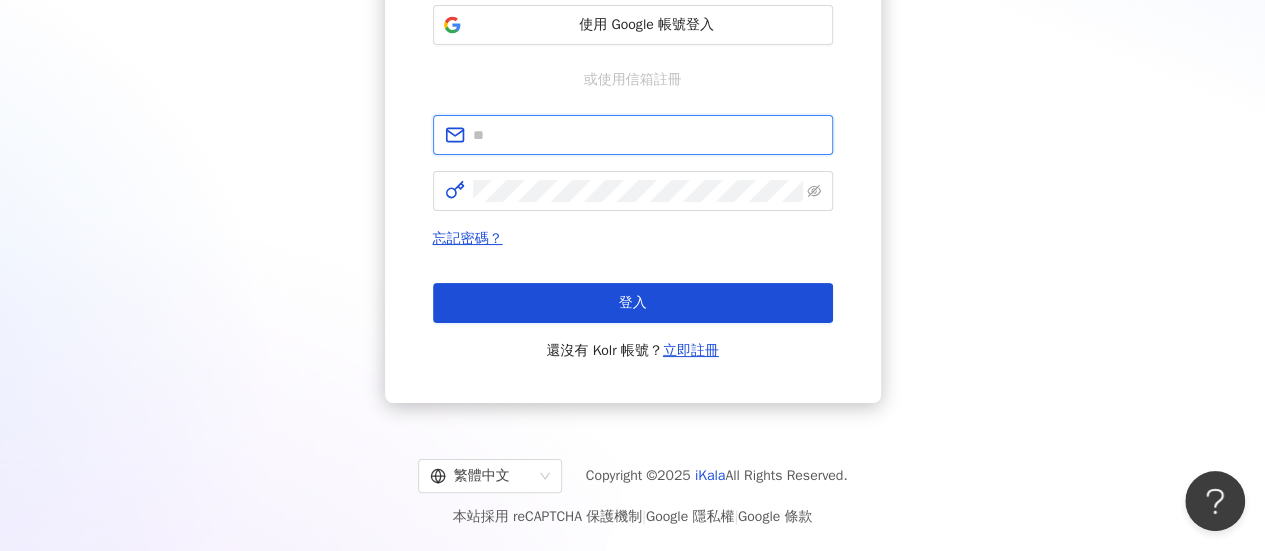 click at bounding box center (647, 135) 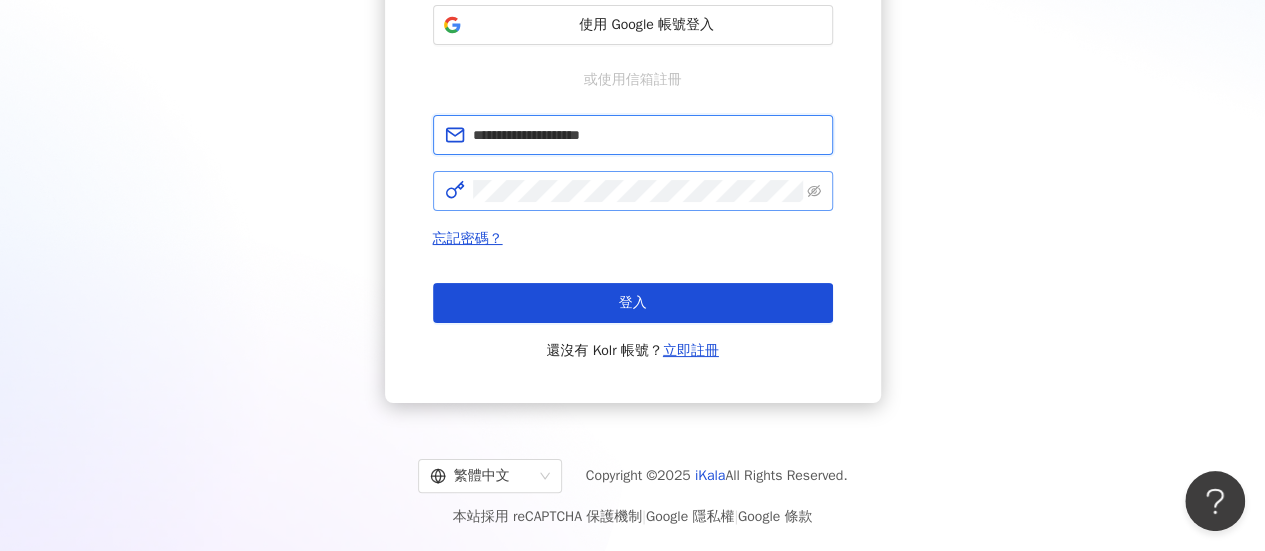 type on "**********" 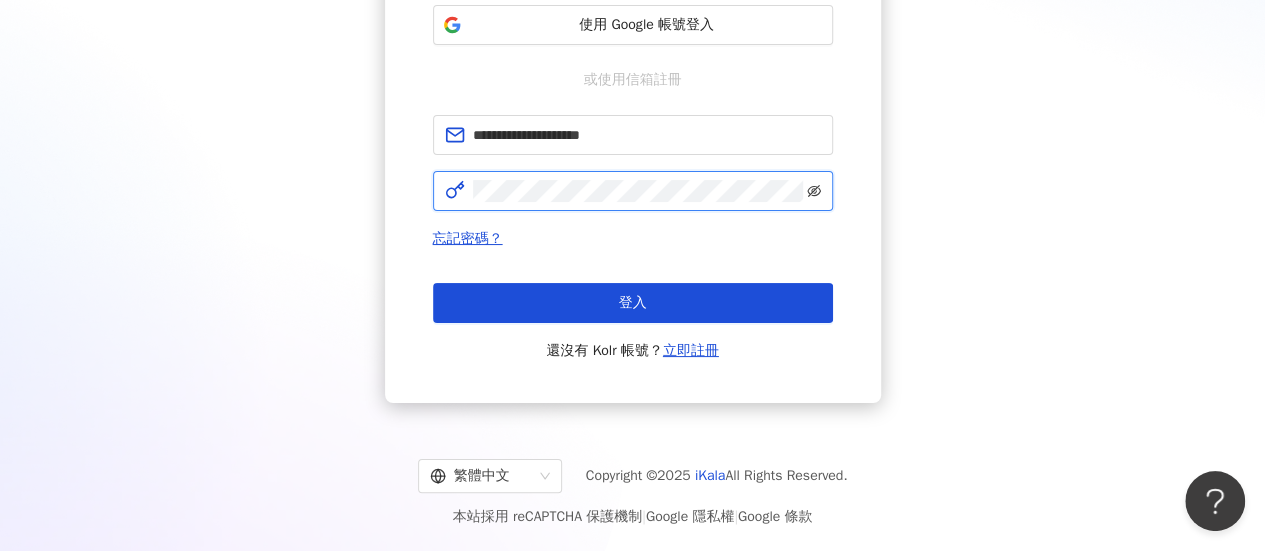 click 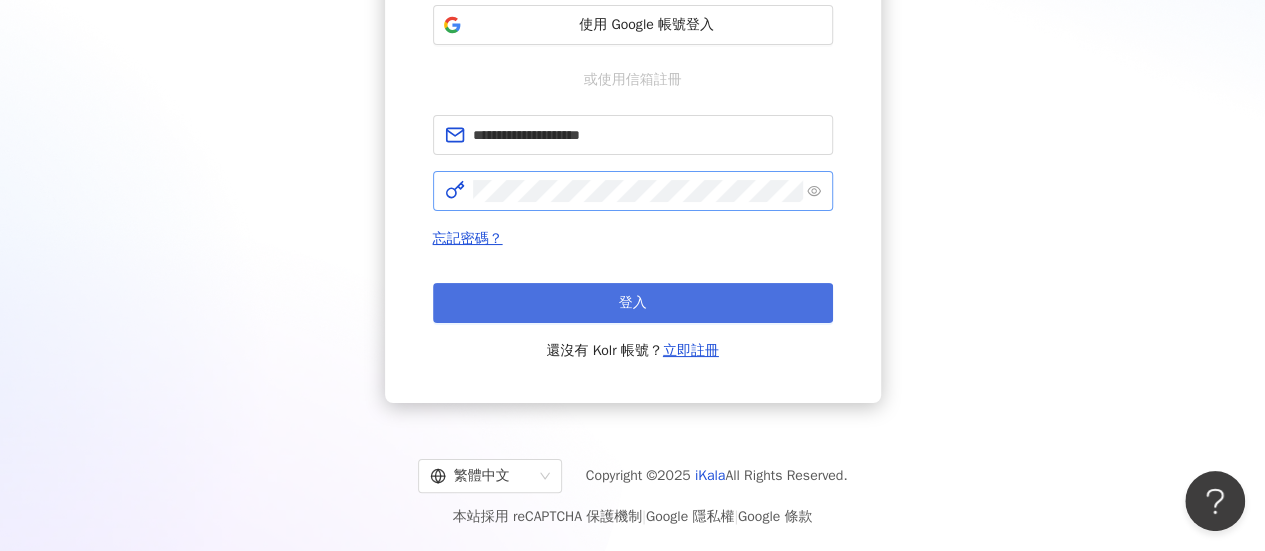 click on "登入" at bounding box center (633, 303) 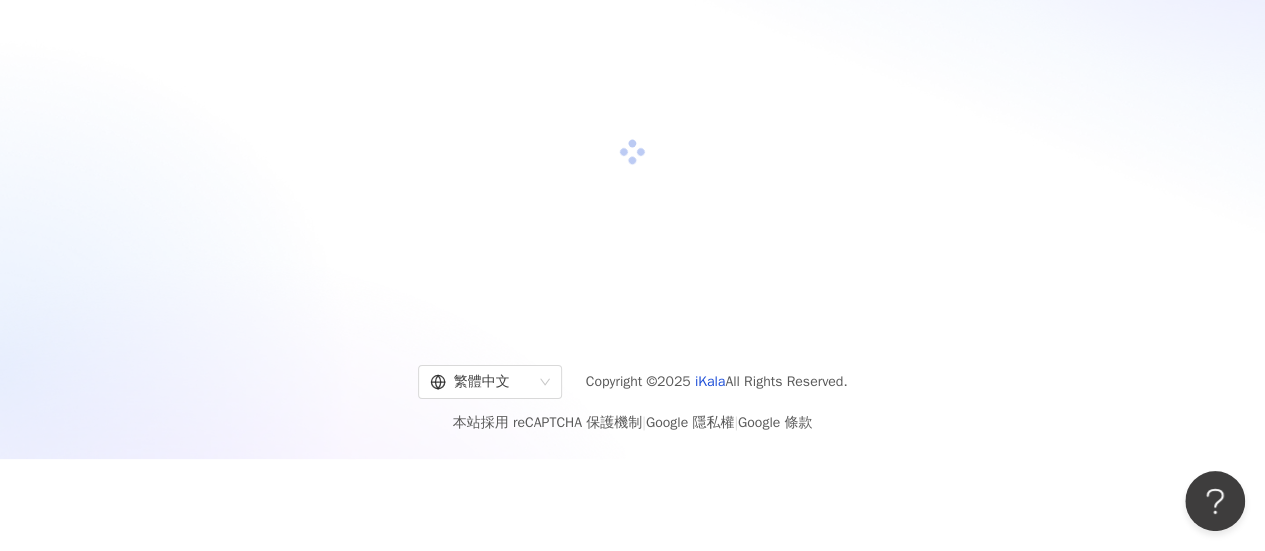 scroll, scrollTop: 302, scrollLeft: 0, axis: vertical 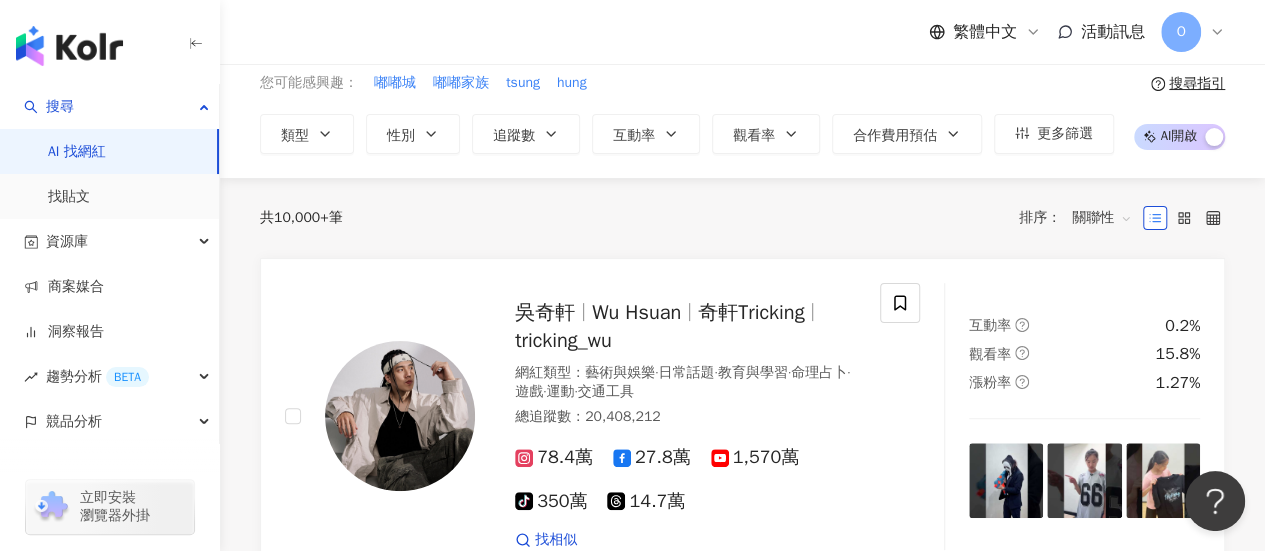 click on "繁體中文 活動訊息 O" at bounding box center [742, 32] 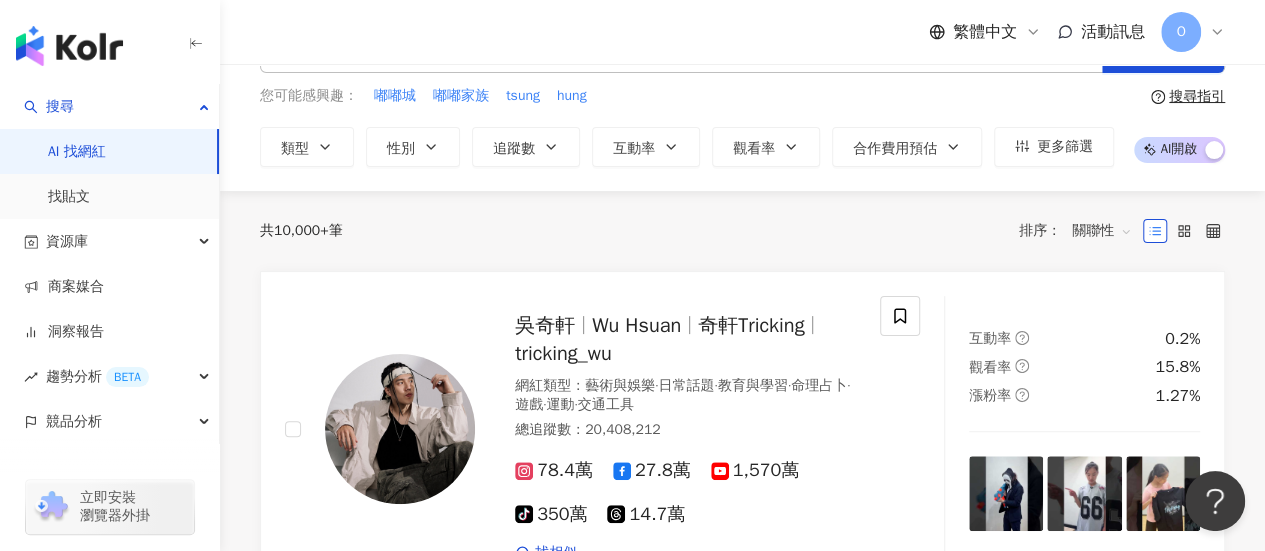 scroll, scrollTop: 0, scrollLeft: 0, axis: both 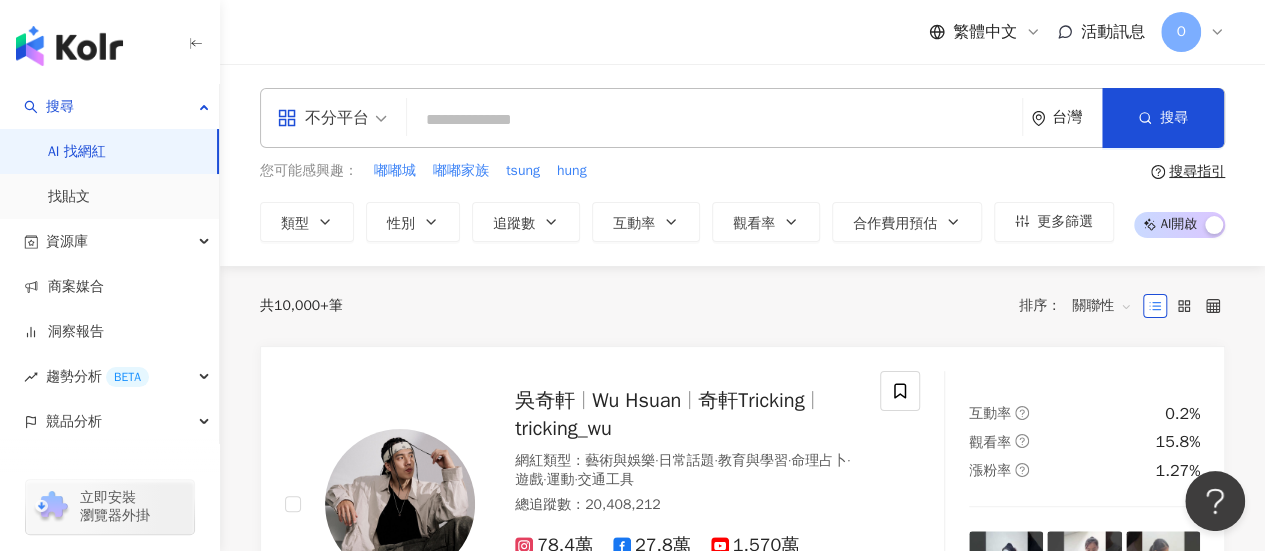 click at bounding box center [714, 120] 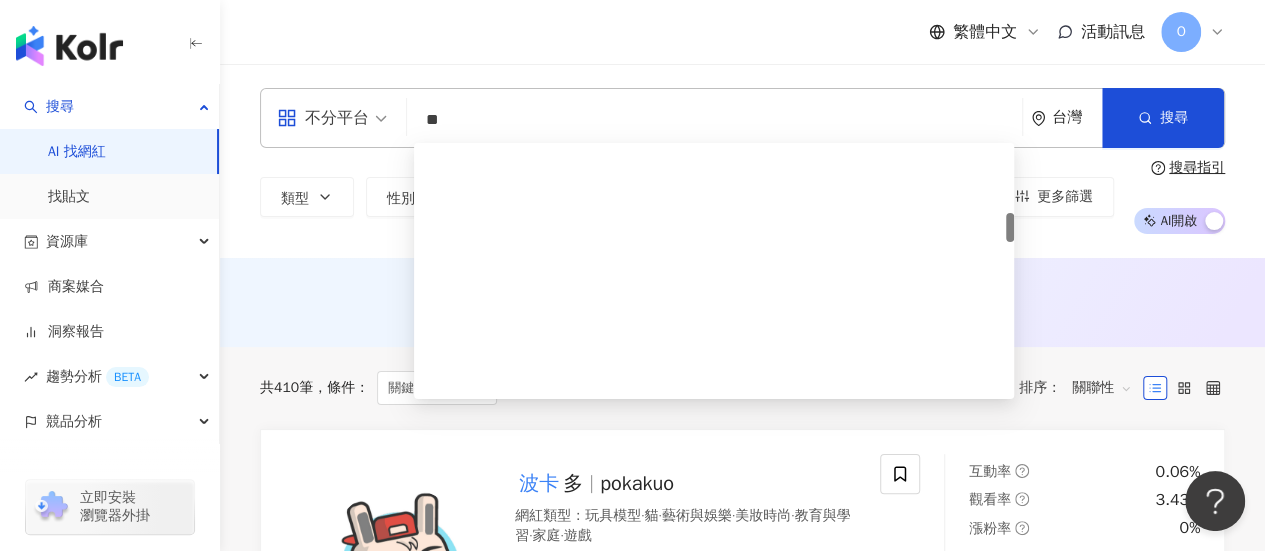 scroll, scrollTop: 600, scrollLeft: 0, axis: vertical 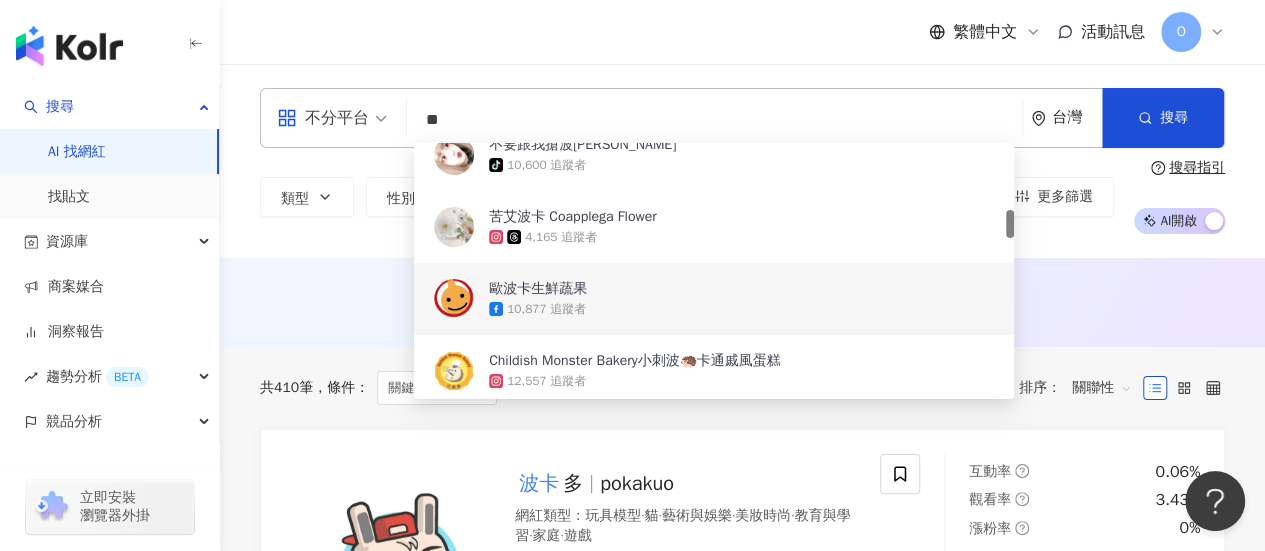 type on "**" 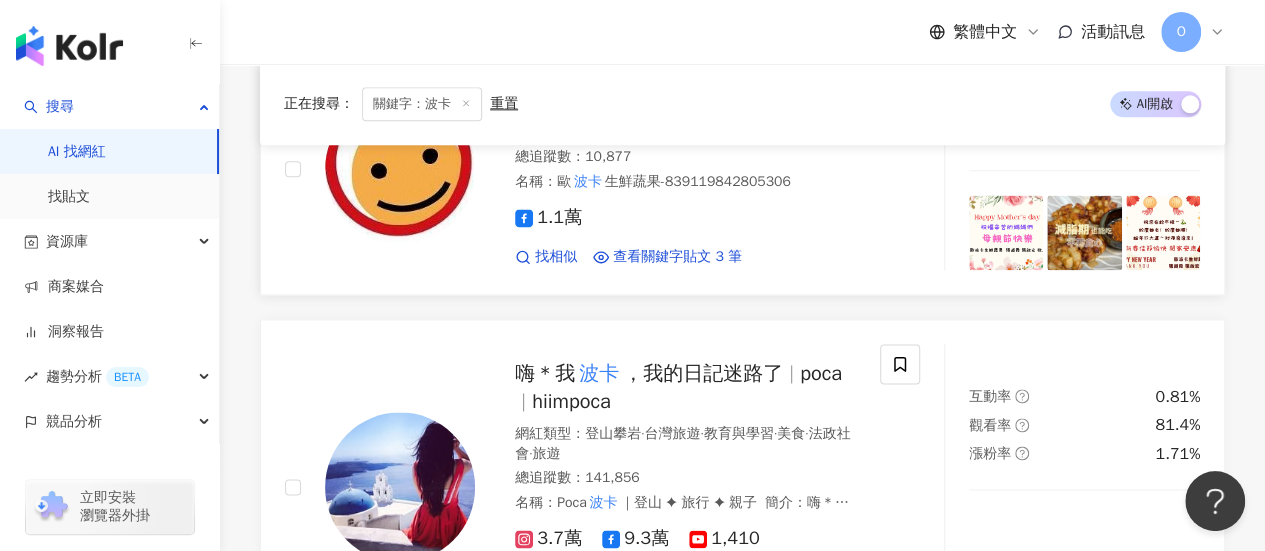 scroll, scrollTop: 1400, scrollLeft: 0, axis: vertical 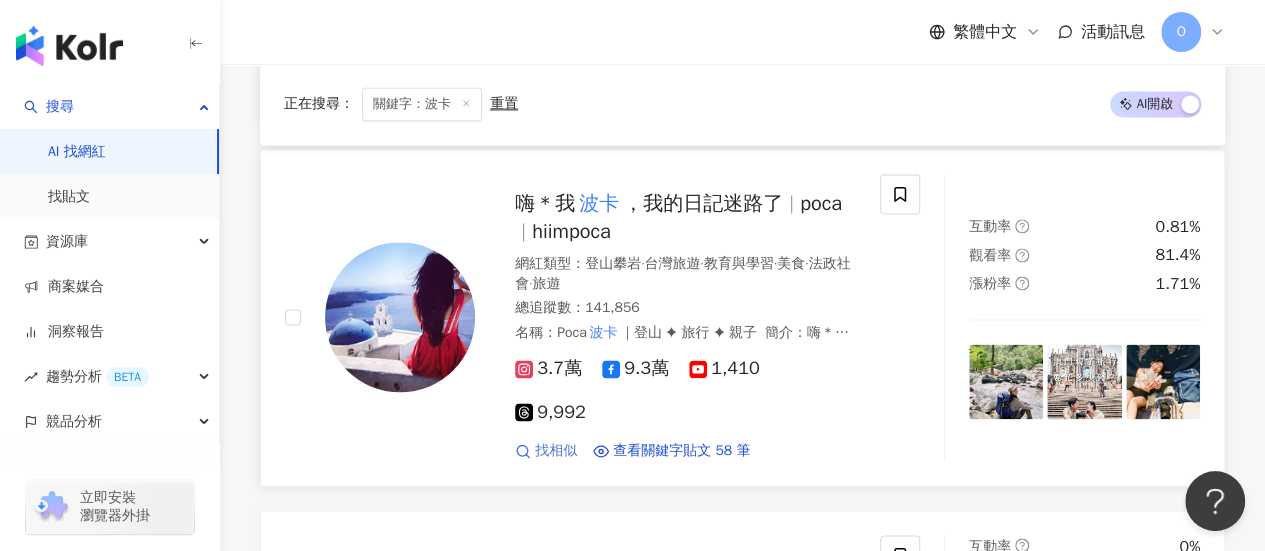 click on "找相似" at bounding box center (556, 451) 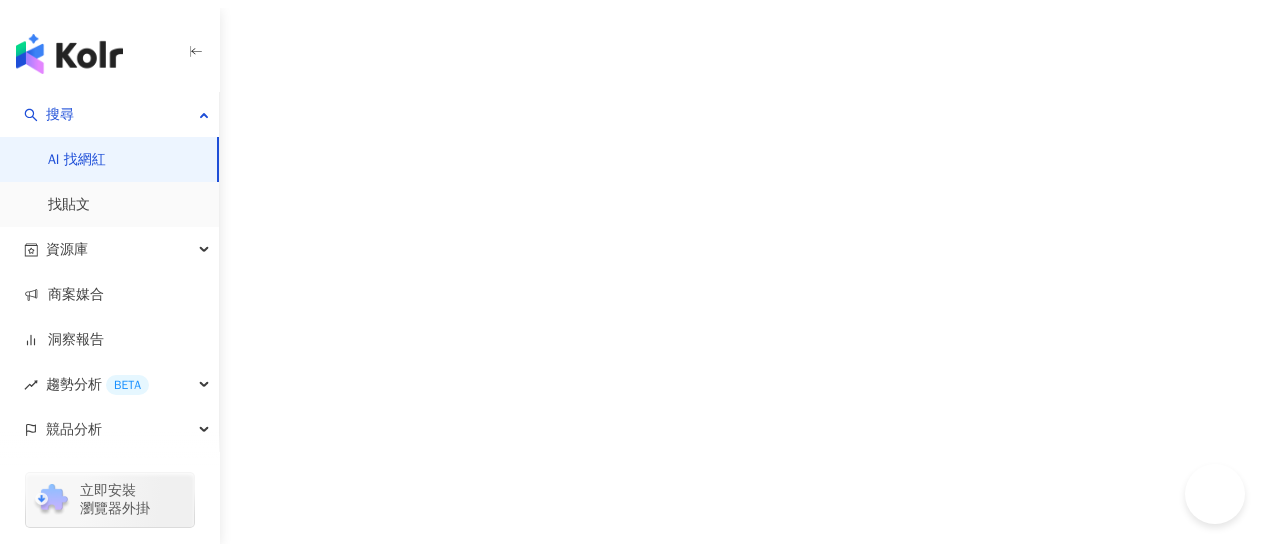 scroll, scrollTop: 0, scrollLeft: 0, axis: both 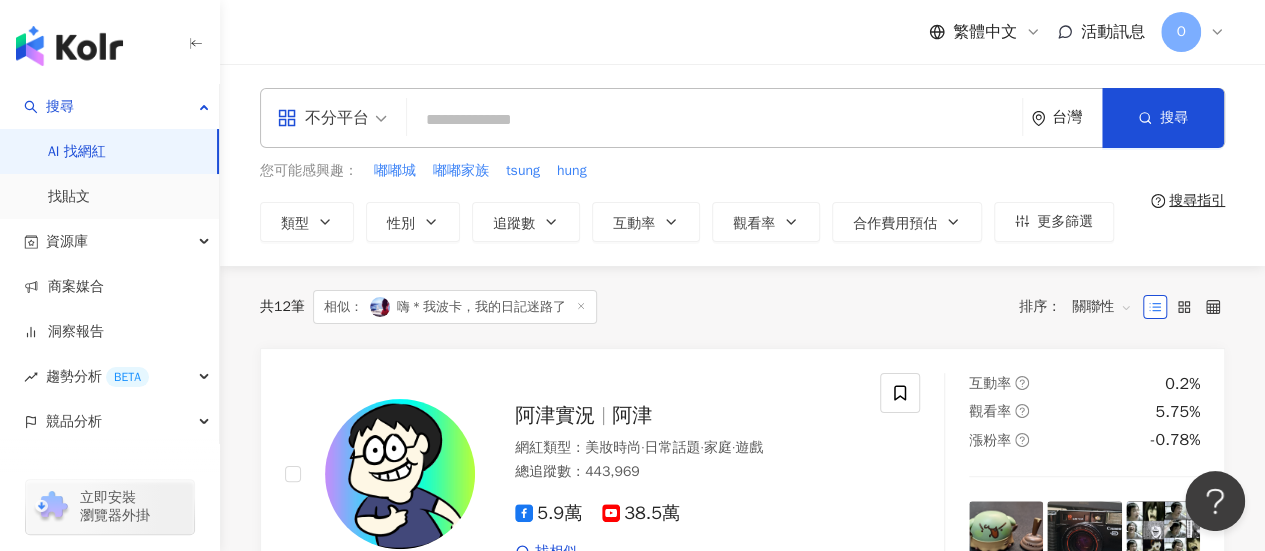 click 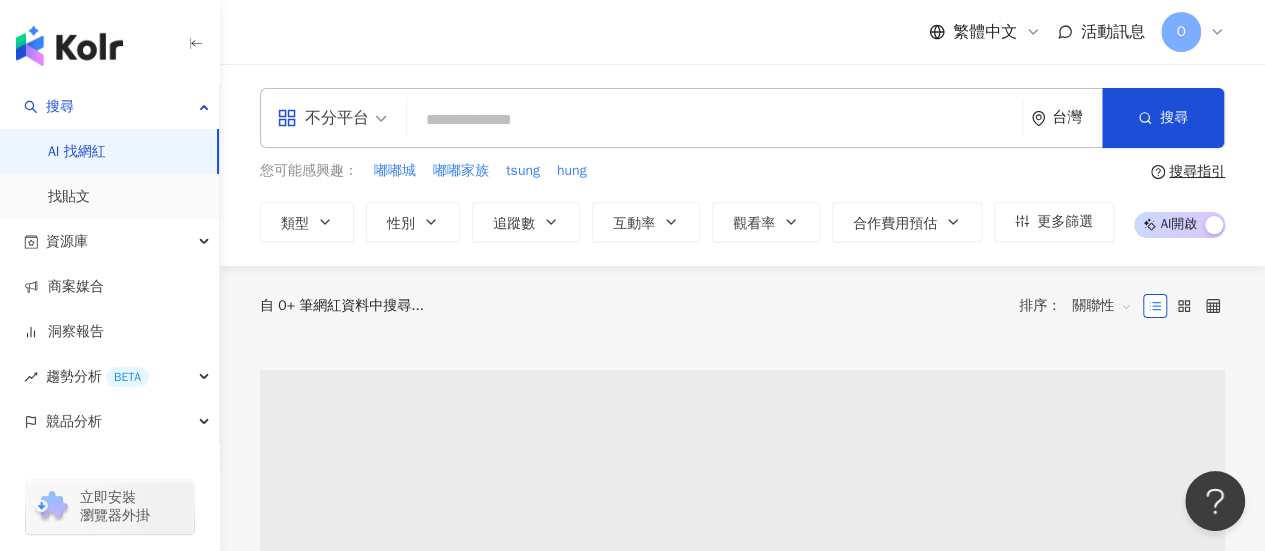 click at bounding box center [714, 120] 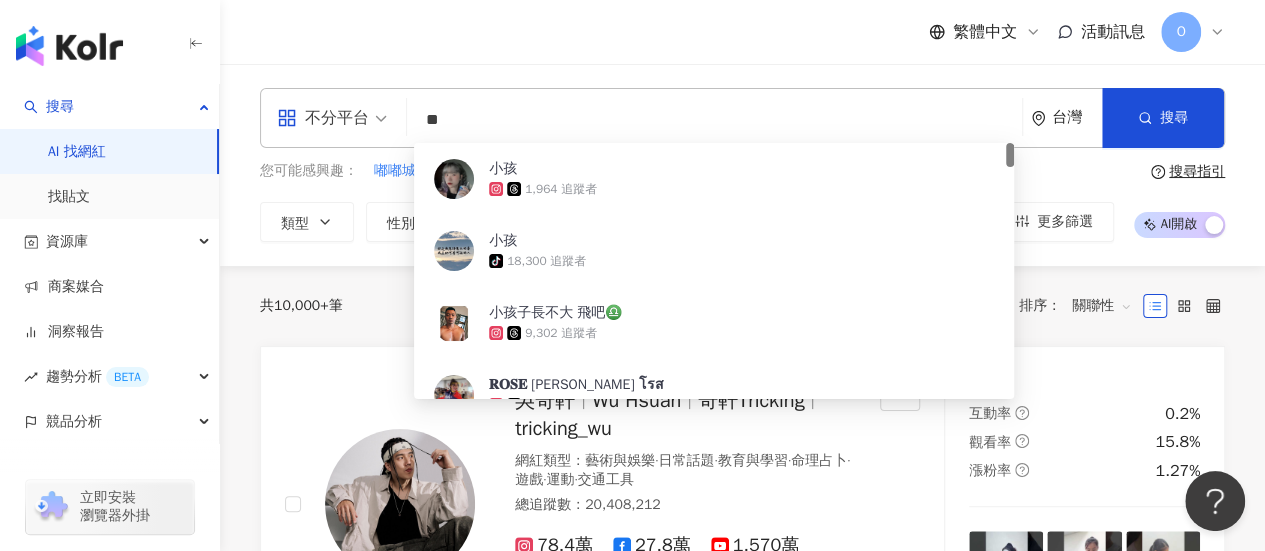 click on "繁體中文 活動訊息 O" at bounding box center (742, 32) 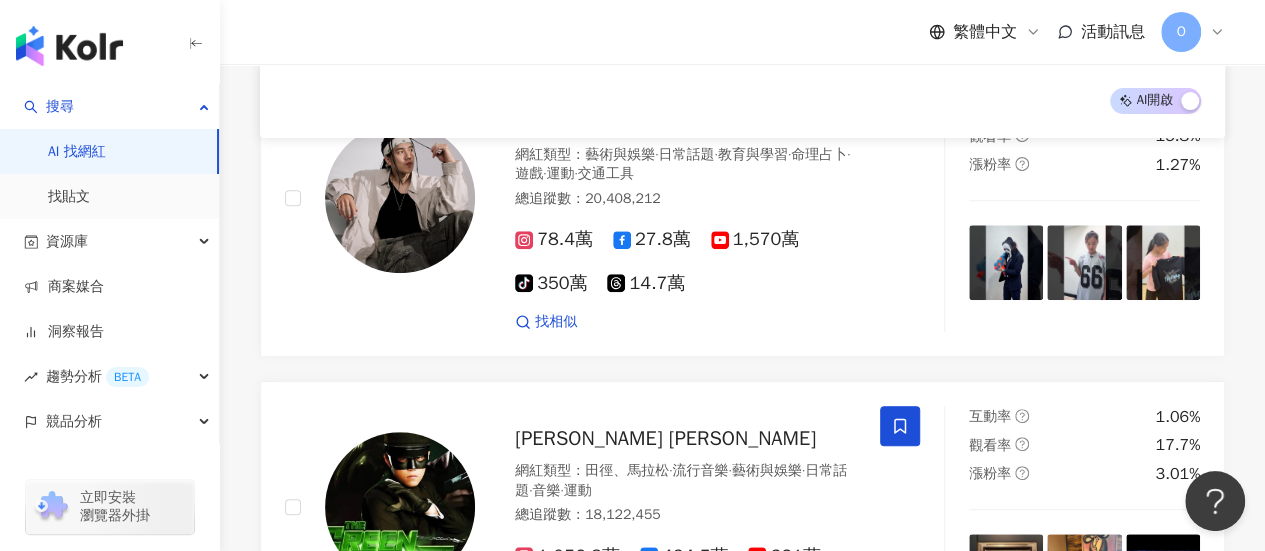 scroll, scrollTop: 0, scrollLeft: 0, axis: both 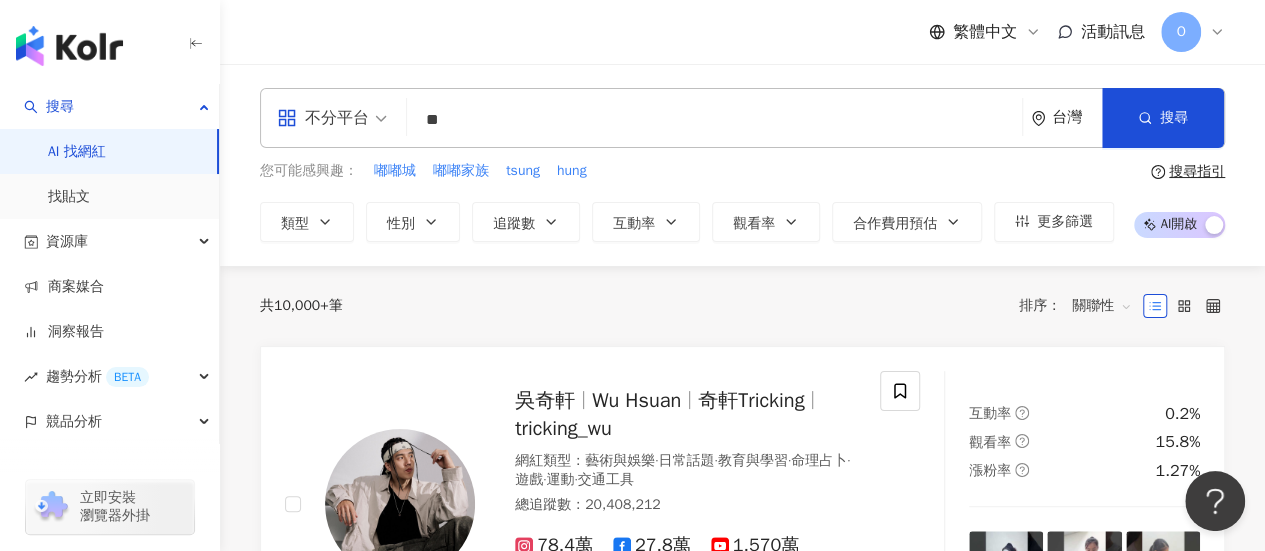 click on "**" at bounding box center [714, 120] 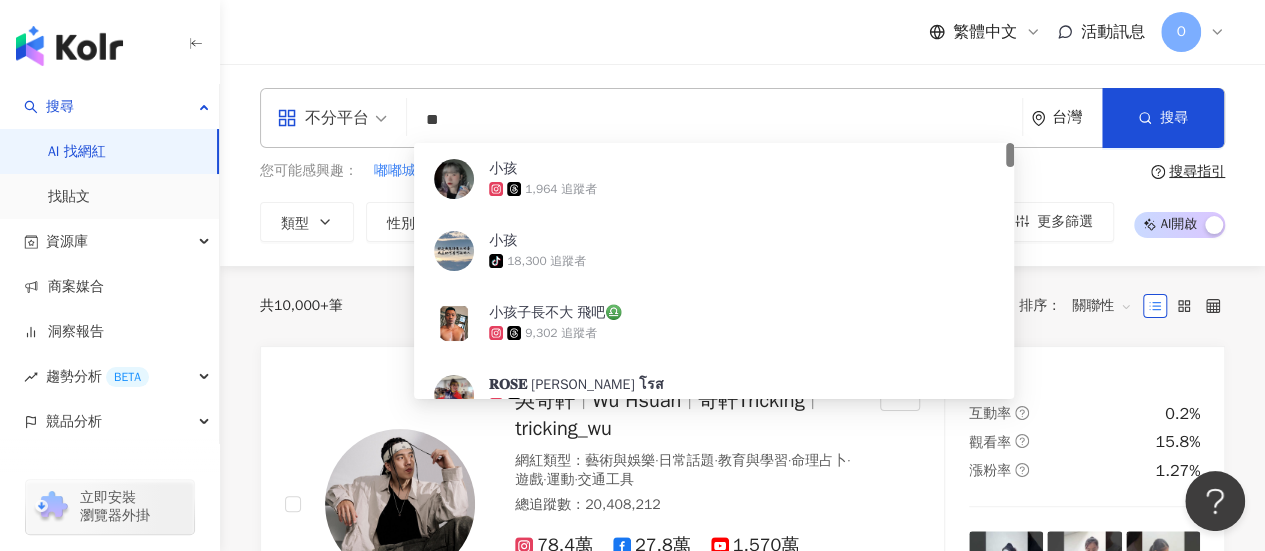 type on "*" 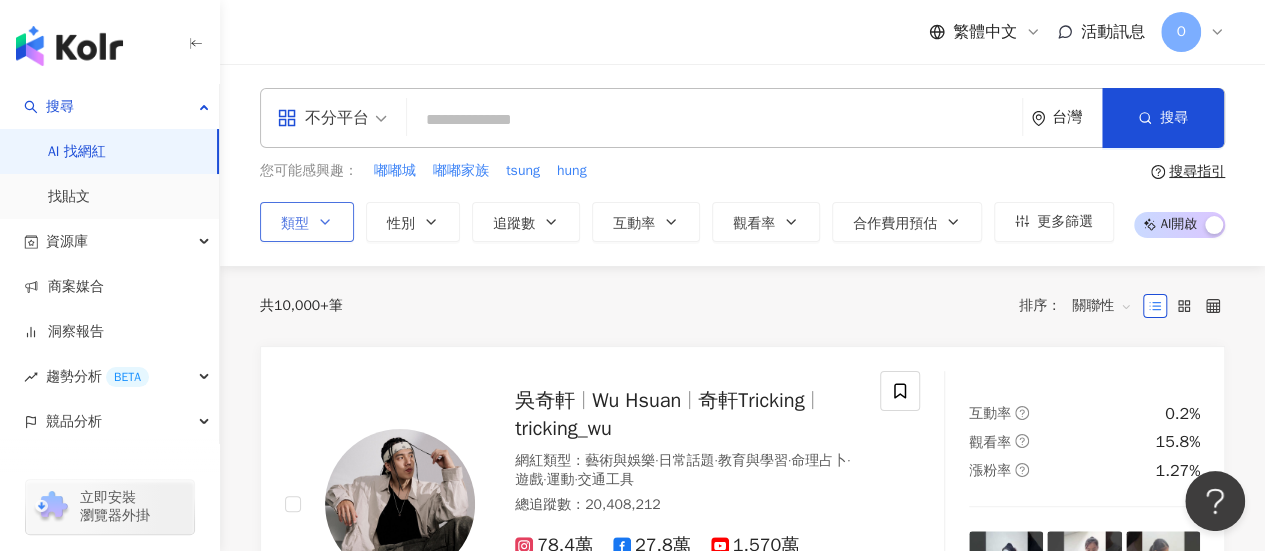 type 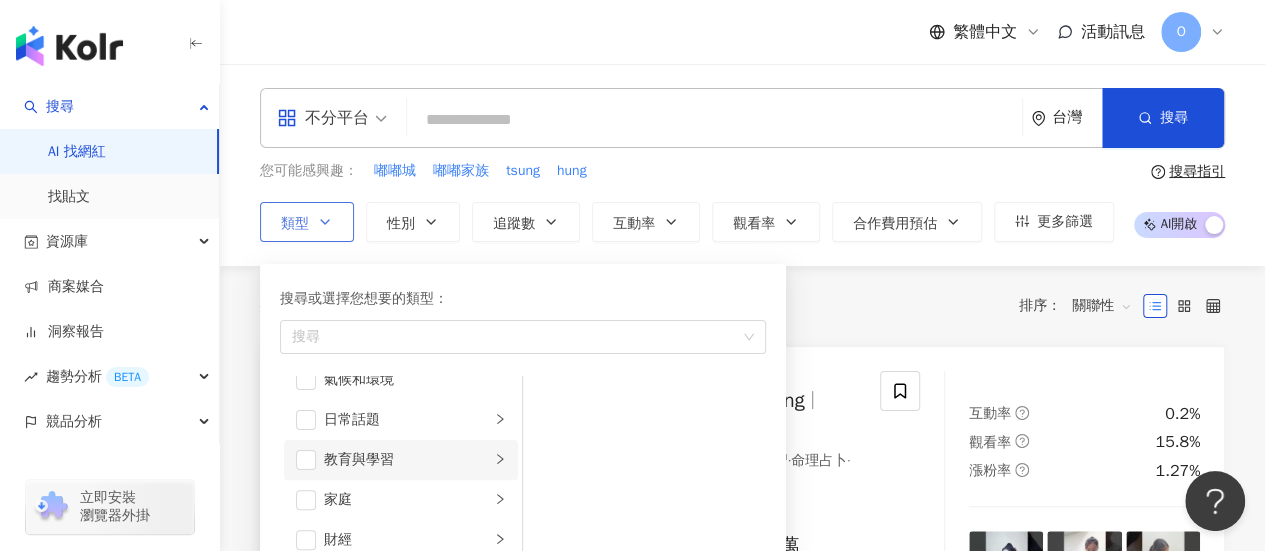 scroll, scrollTop: 200, scrollLeft: 0, axis: vertical 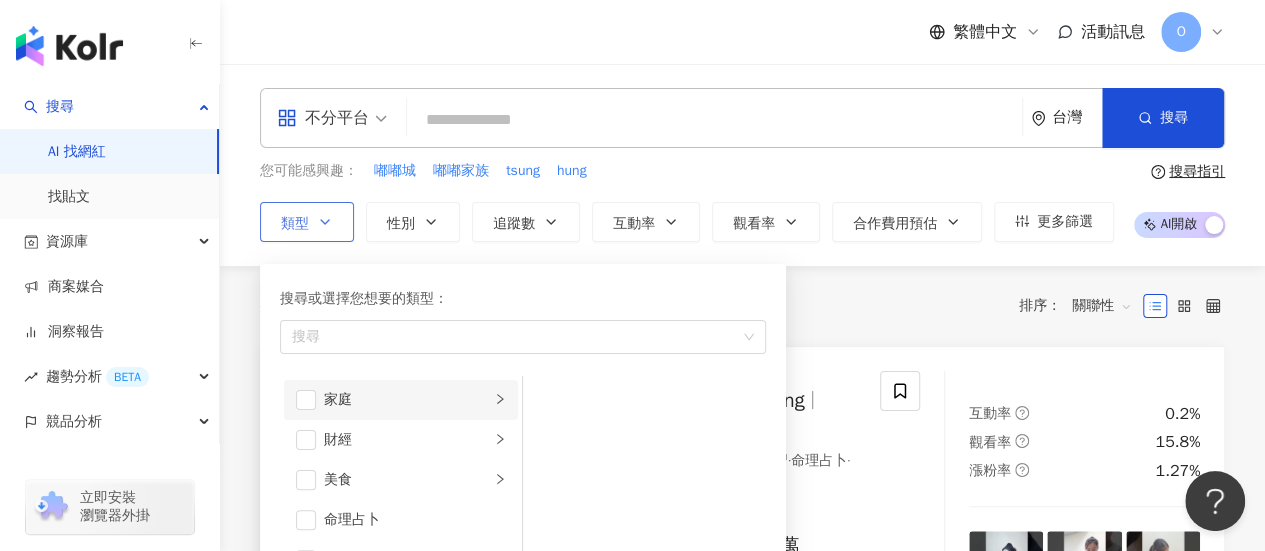 click 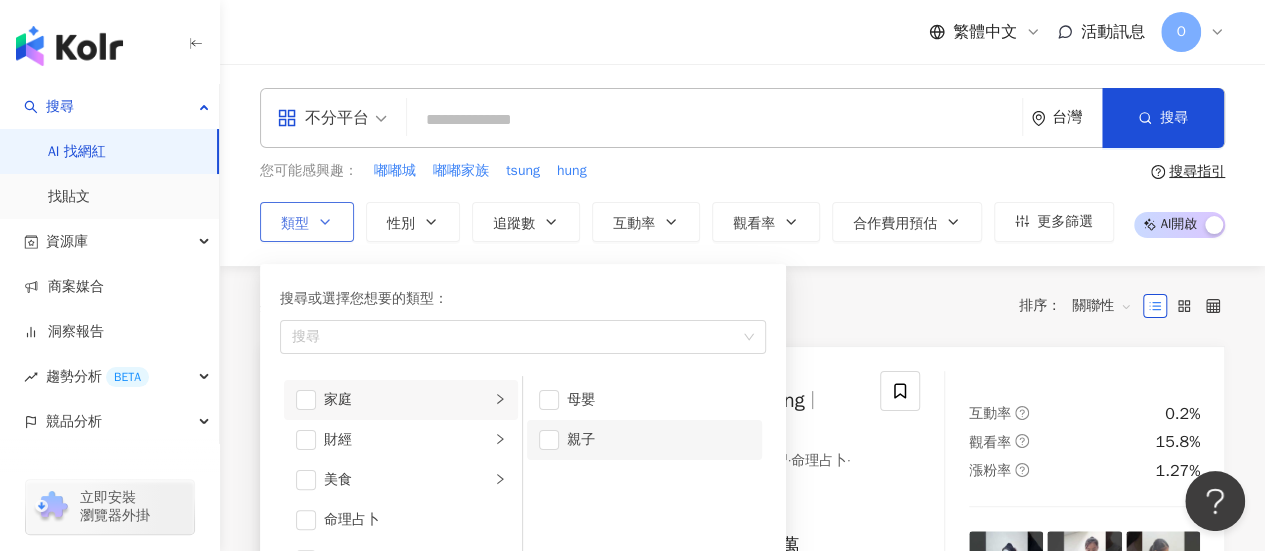 click on "親子" at bounding box center [658, 440] 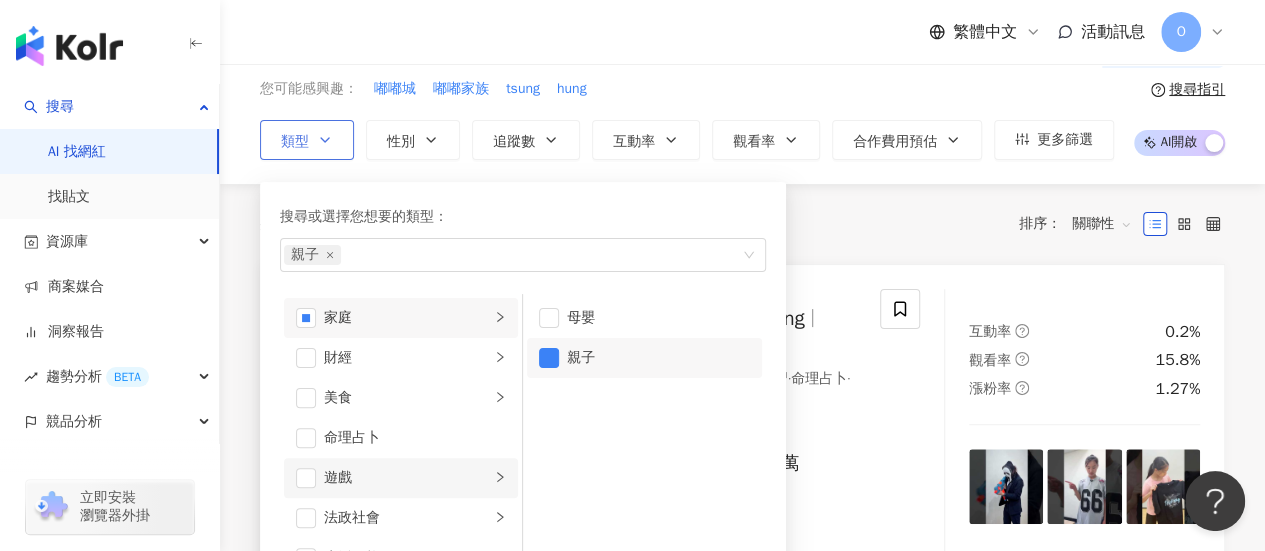 scroll, scrollTop: 100, scrollLeft: 0, axis: vertical 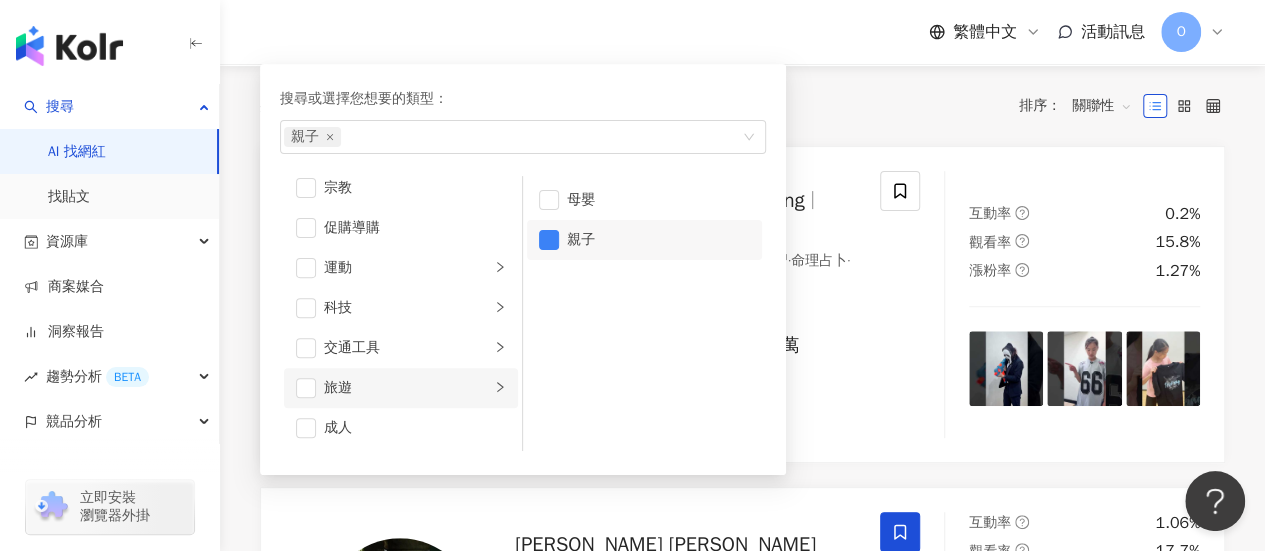 click on "旅遊" at bounding box center [407, 388] 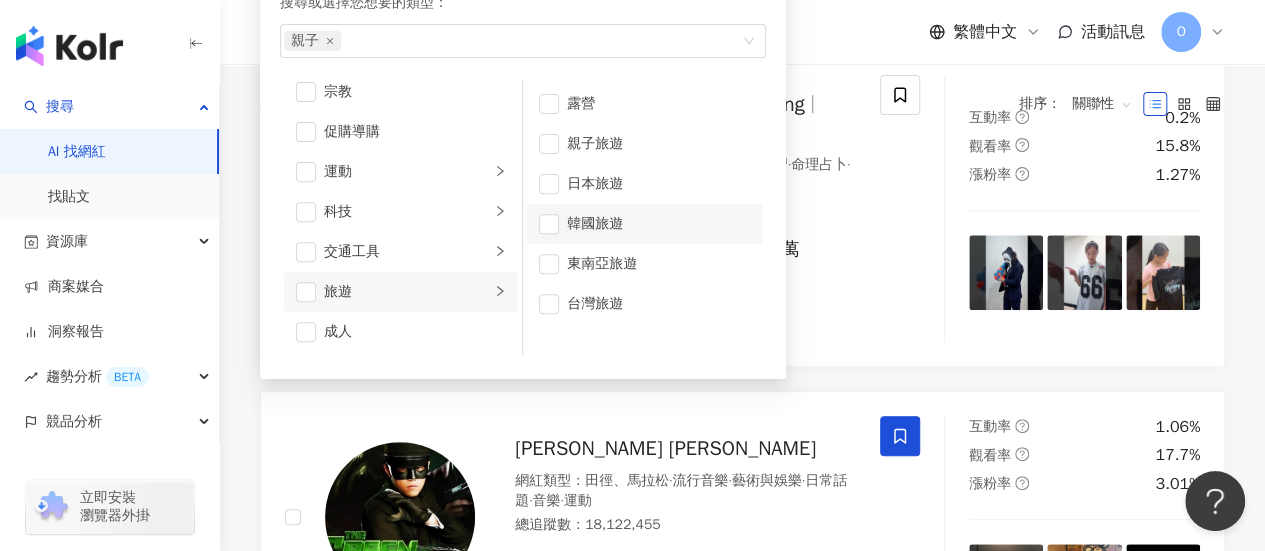 scroll, scrollTop: 200, scrollLeft: 0, axis: vertical 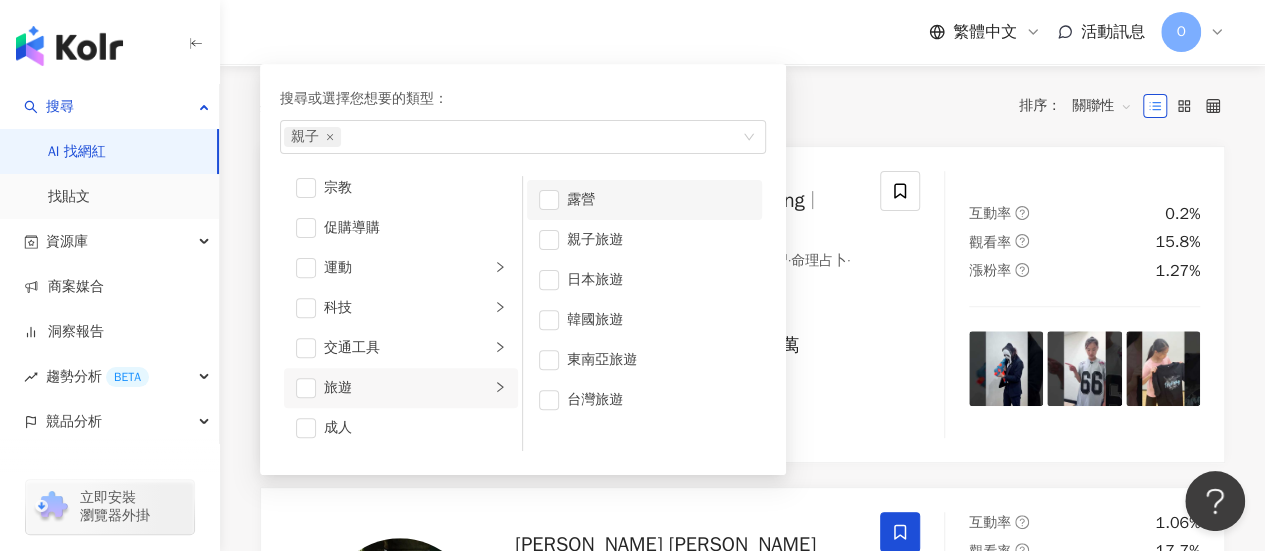 click on "露營" at bounding box center [658, 200] 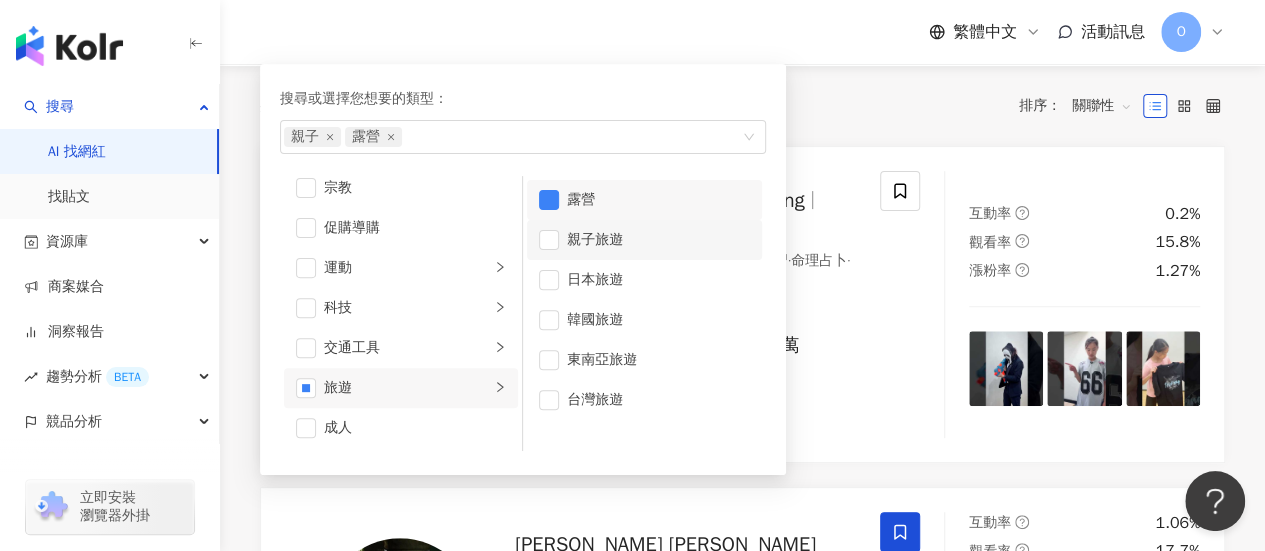 click on "親子旅遊" at bounding box center [658, 240] 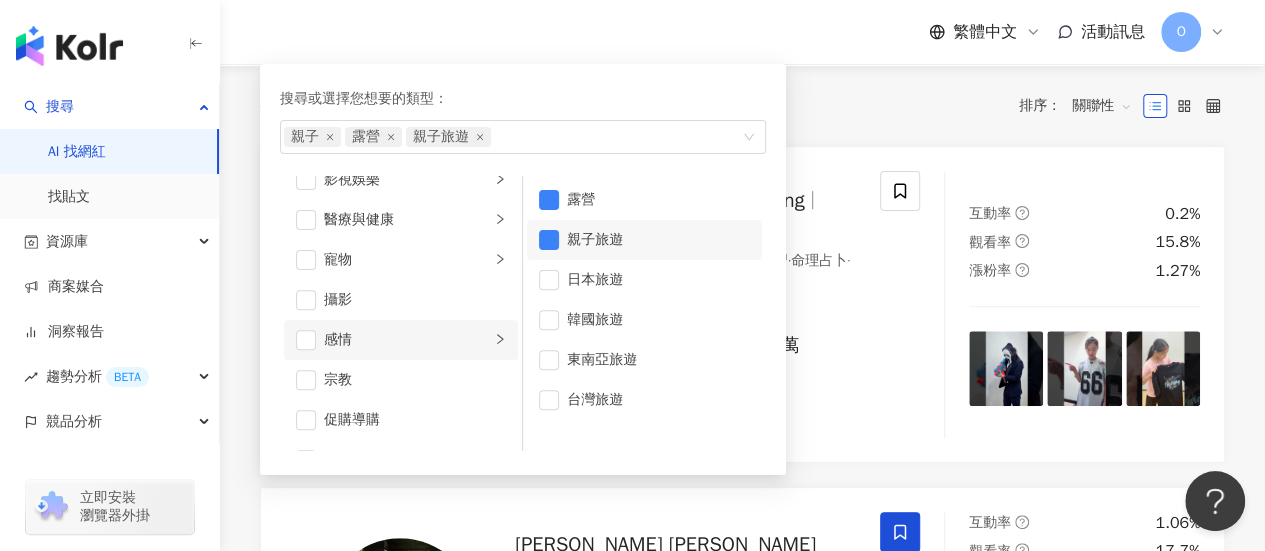 scroll, scrollTop: 300, scrollLeft: 0, axis: vertical 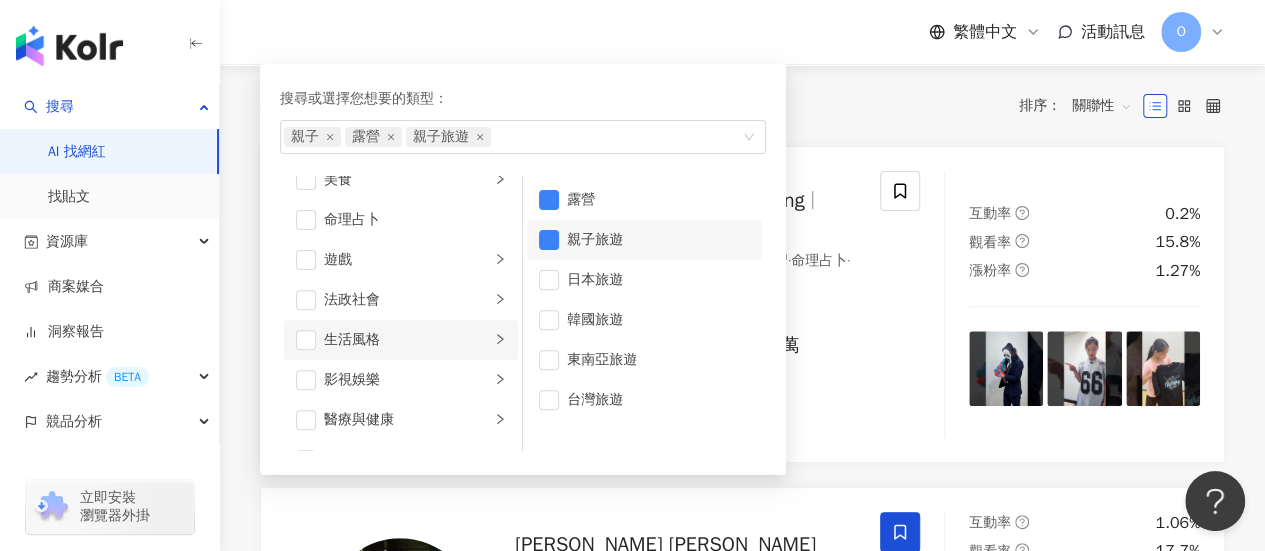 click on "生活風格" at bounding box center [407, 340] 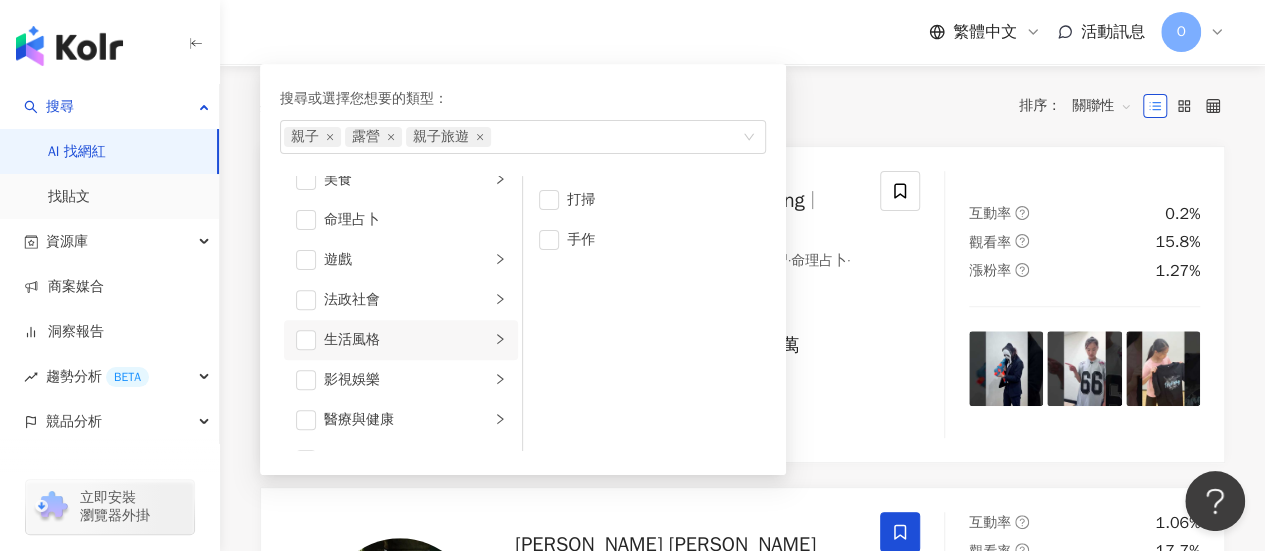click on "生活風格" at bounding box center (407, 340) 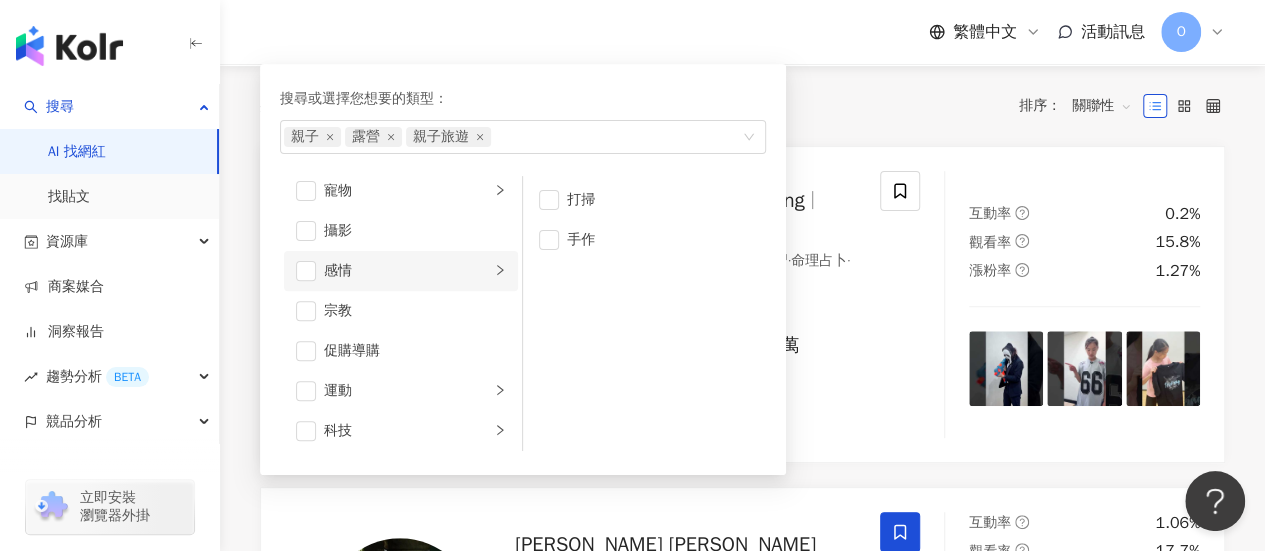 scroll, scrollTop: 600, scrollLeft: 0, axis: vertical 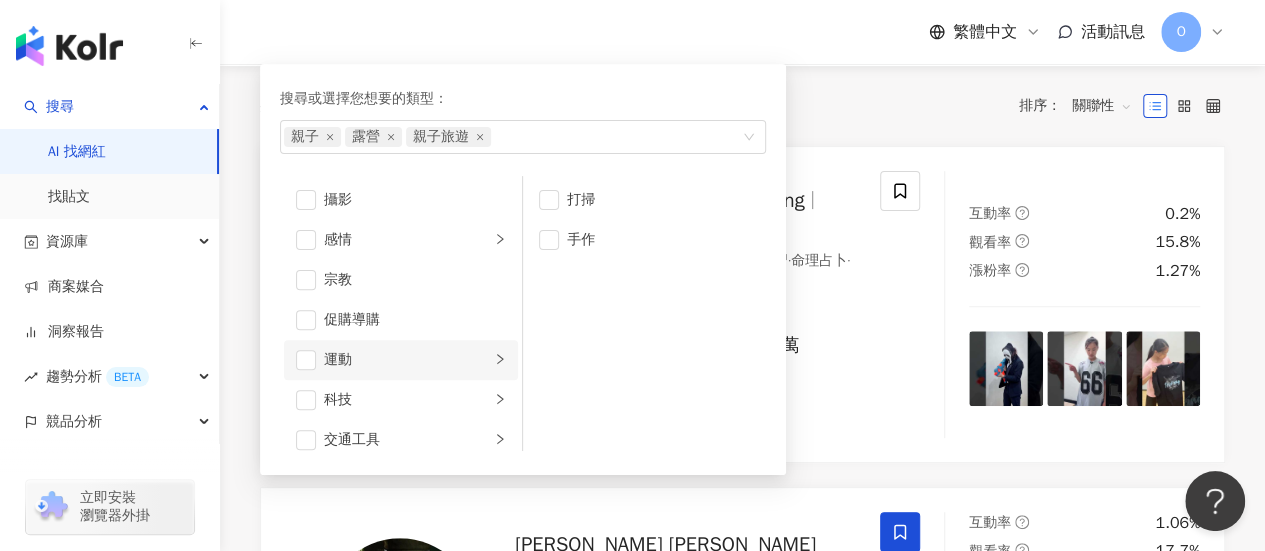 click on "運動" at bounding box center (401, 360) 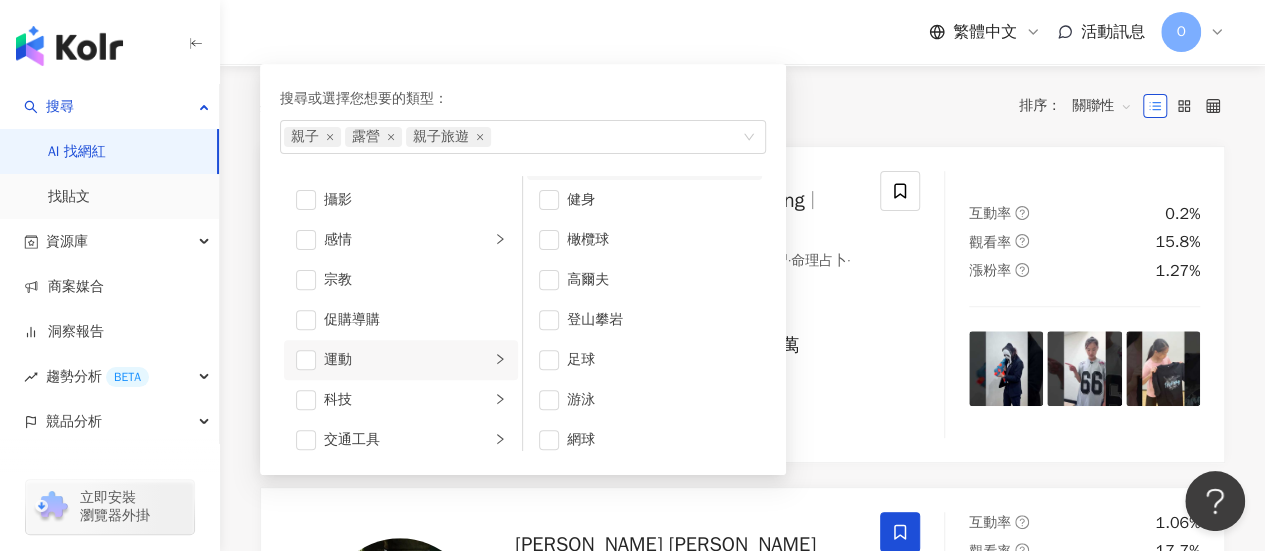 scroll, scrollTop: 252, scrollLeft: 0, axis: vertical 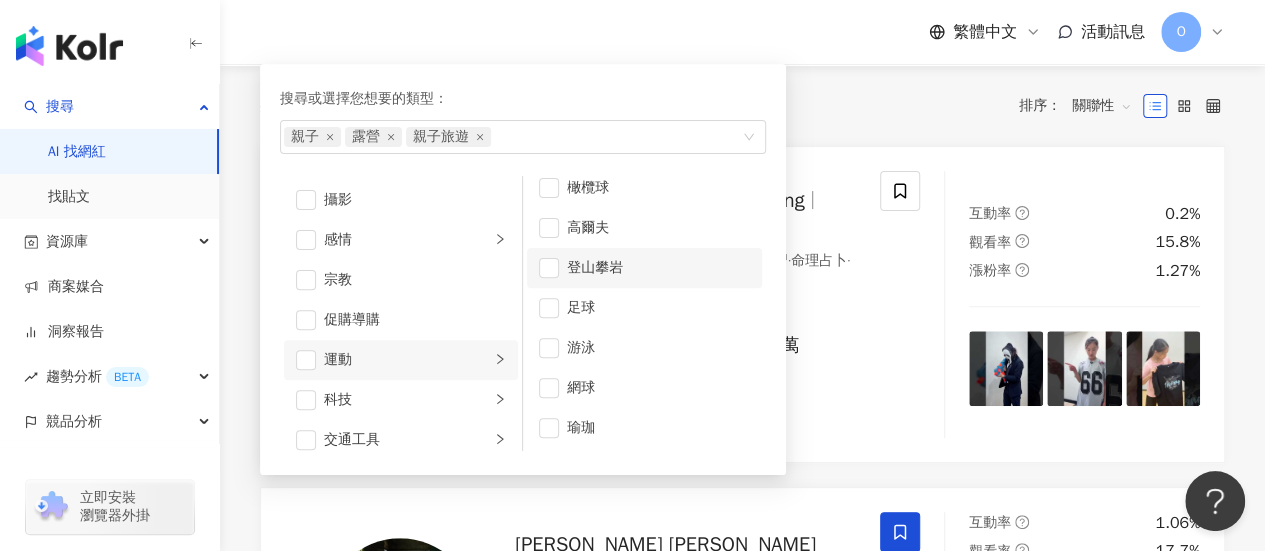 click on "登山攀岩" at bounding box center [658, 268] 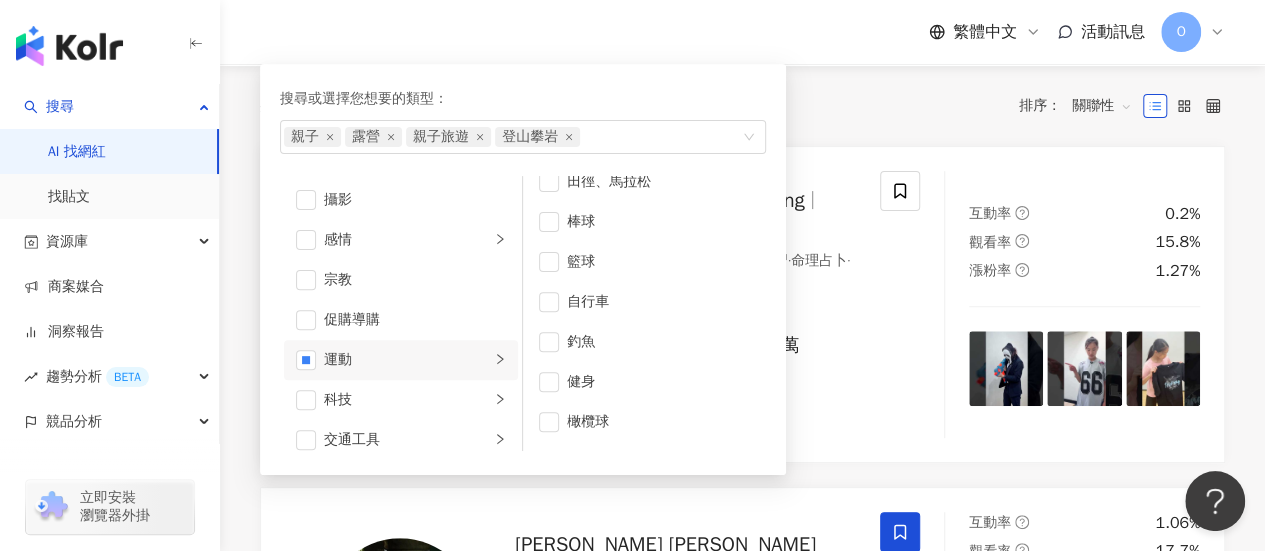 scroll, scrollTop: 0, scrollLeft: 0, axis: both 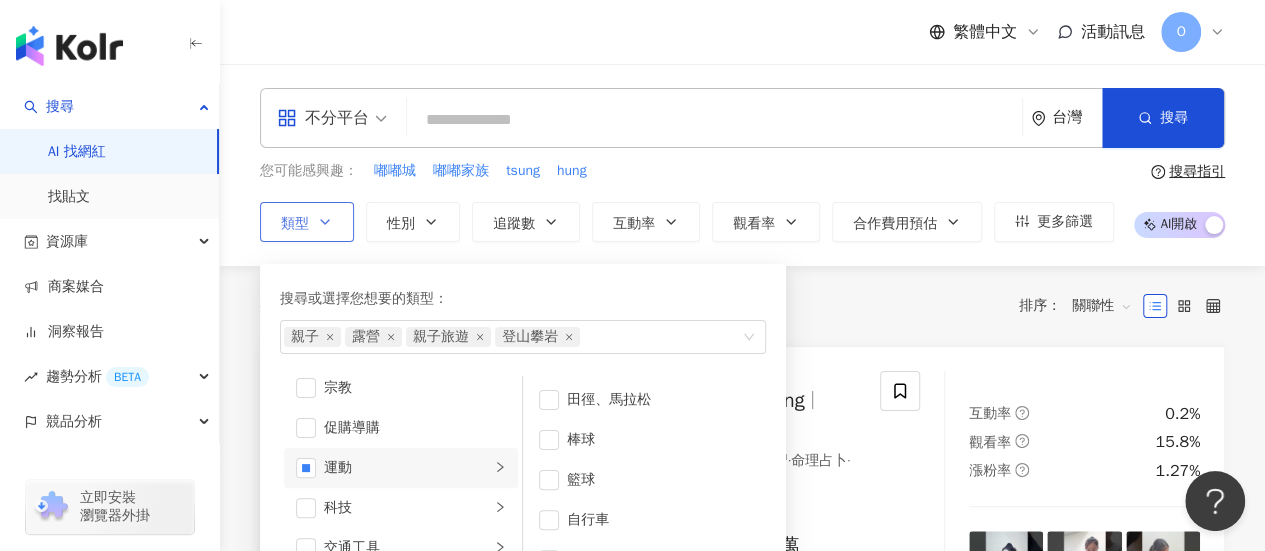 click on "搜尋或選擇您想要的類型：" at bounding box center (523, 299) 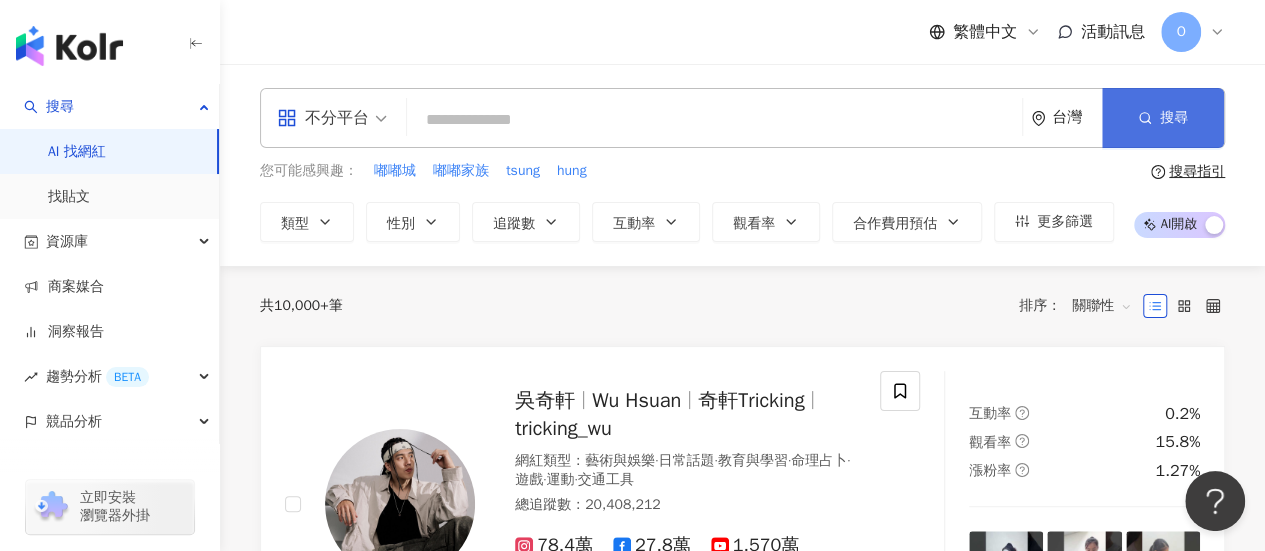 click on "搜尋" at bounding box center (1163, 118) 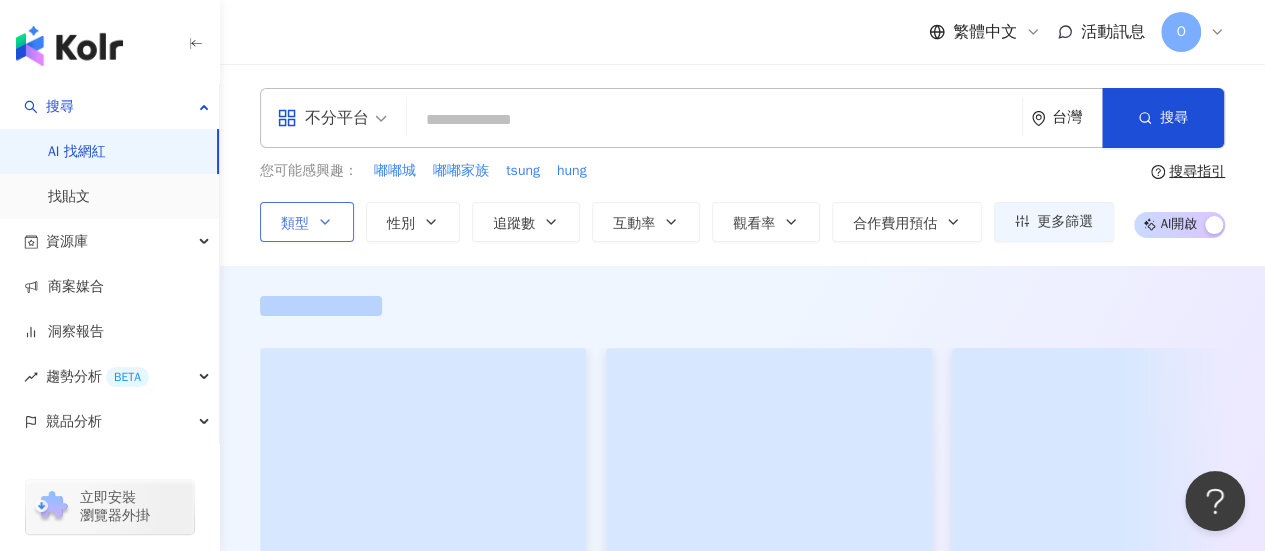 click 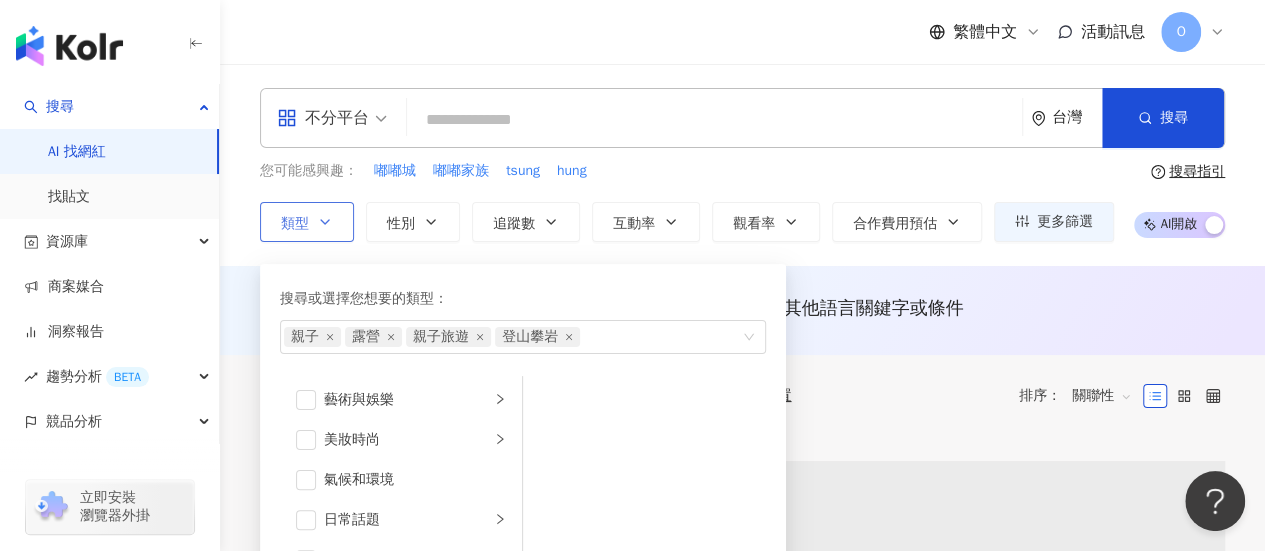 click 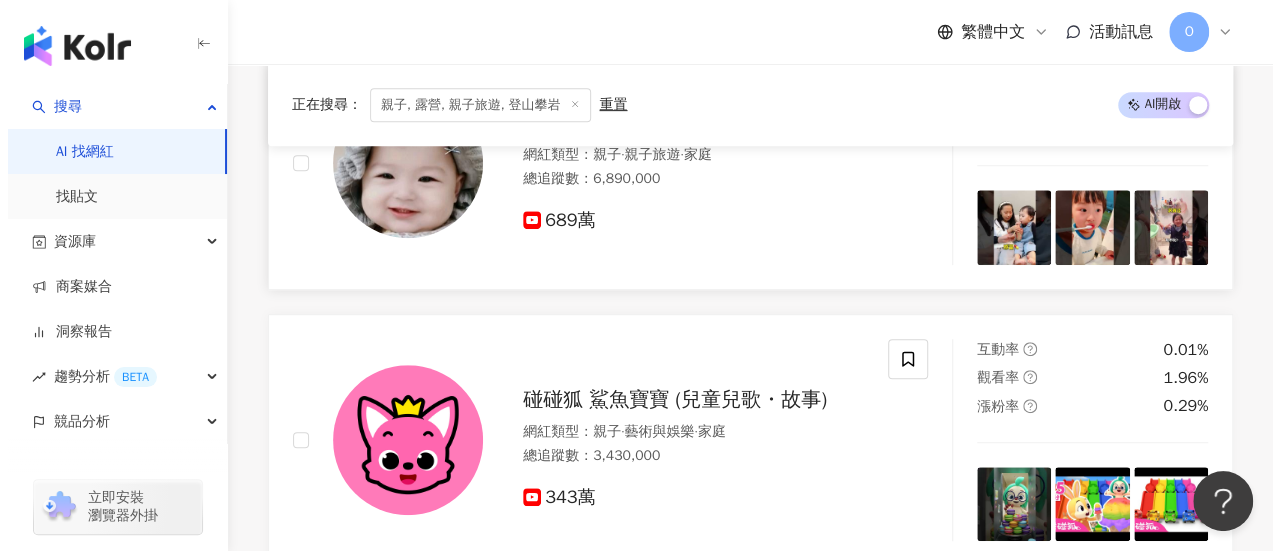 scroll, scrollTop: 0, scrollLeft: 0, axis: both 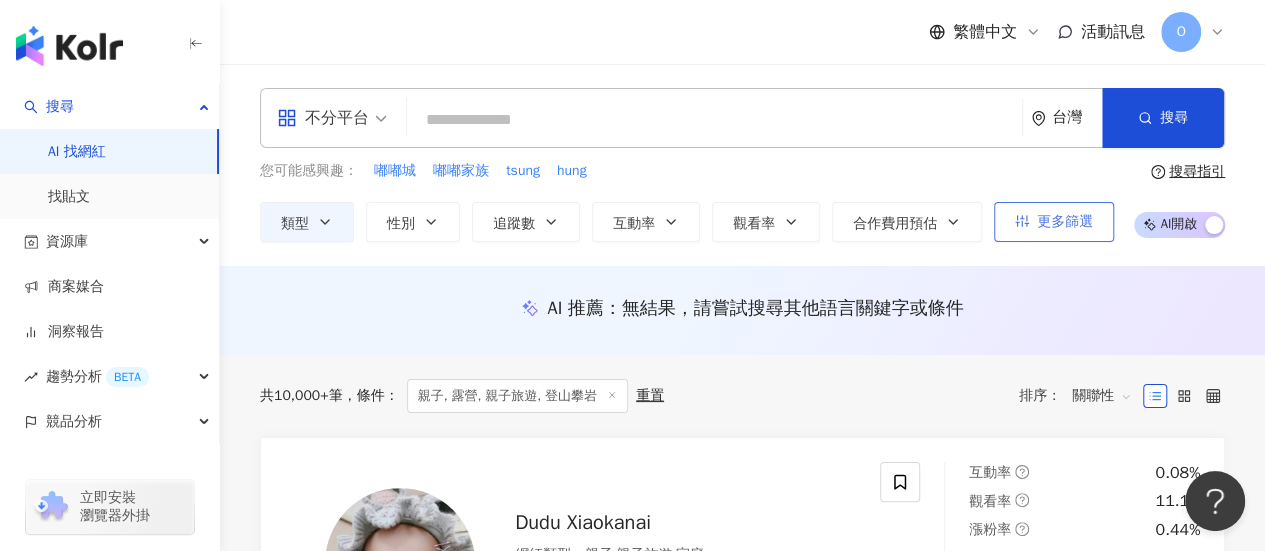 click on "更多篩選" at bounding box center [1054, 222] 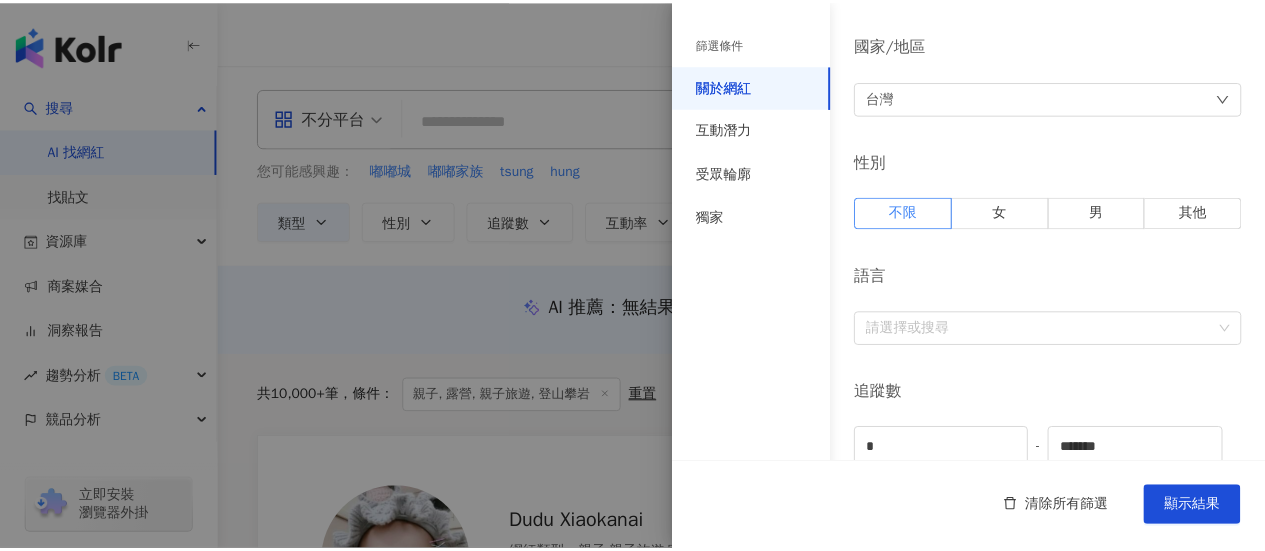 scroll, scrollTop: 0, scrollLeft: 0, axis: both 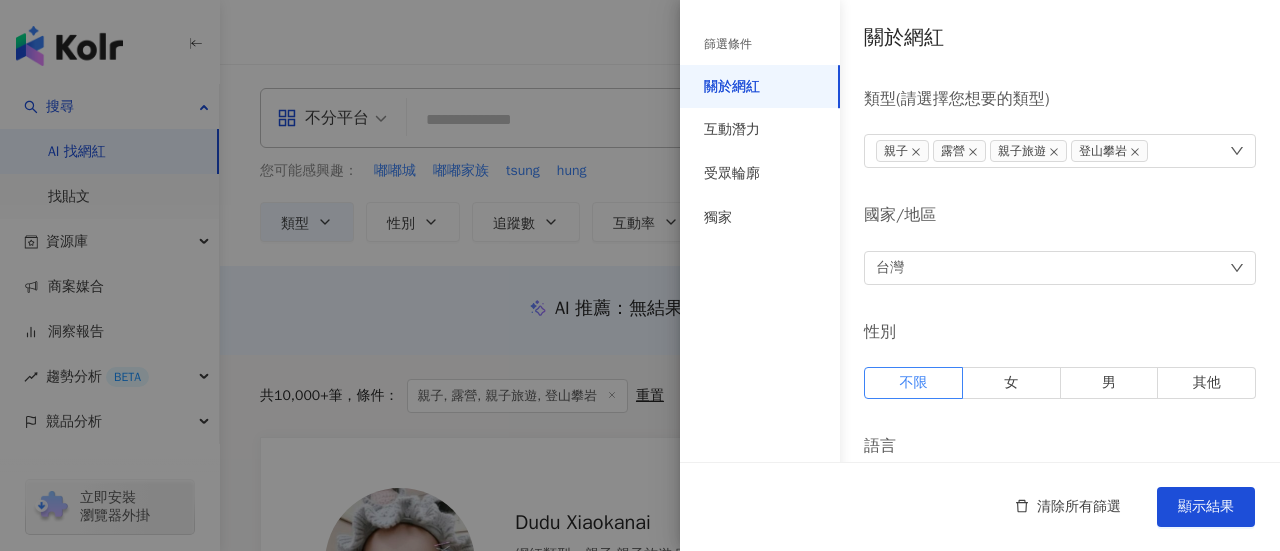 click at bounding box center [640, 275] 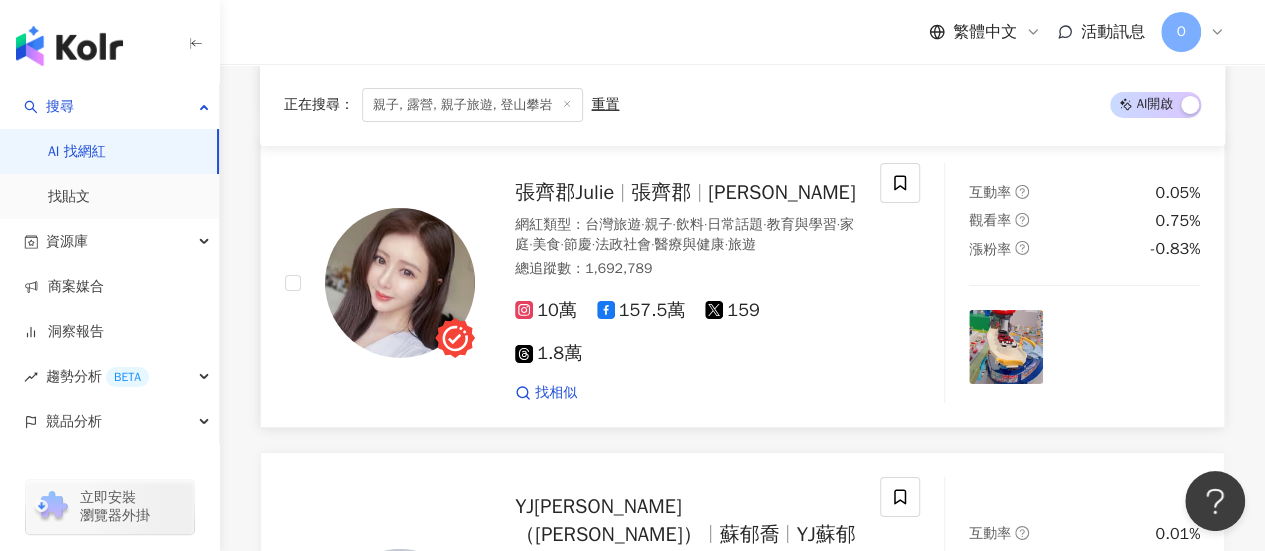 scroll, scrollTop: 3600, scrollLeft: 0, axis: vertical 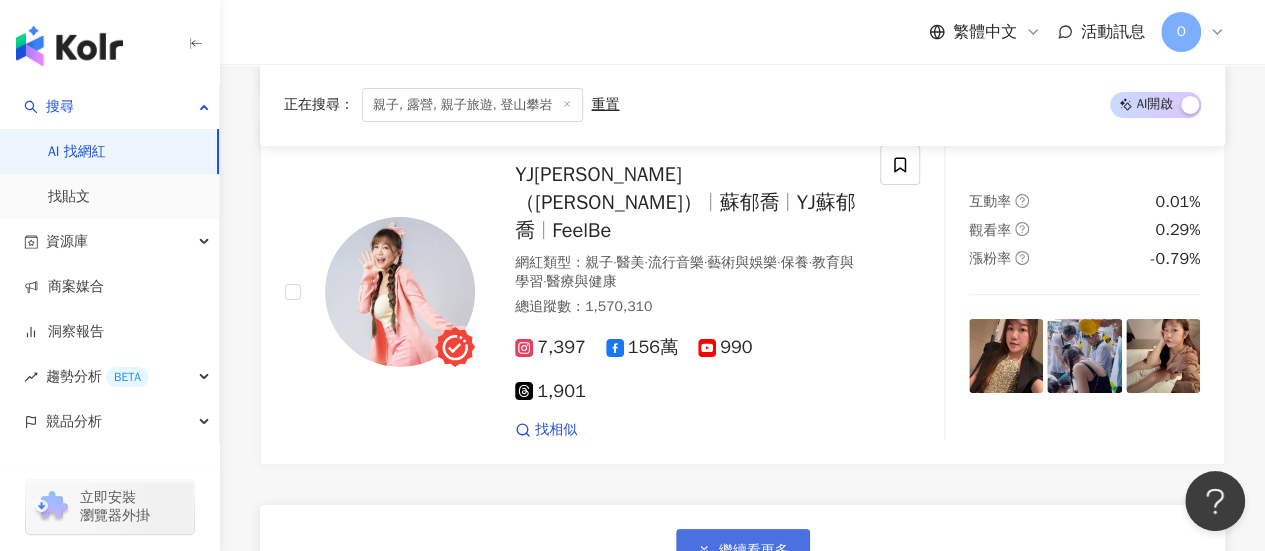 click on "繼續看更多" at bounding box center [754, 551] 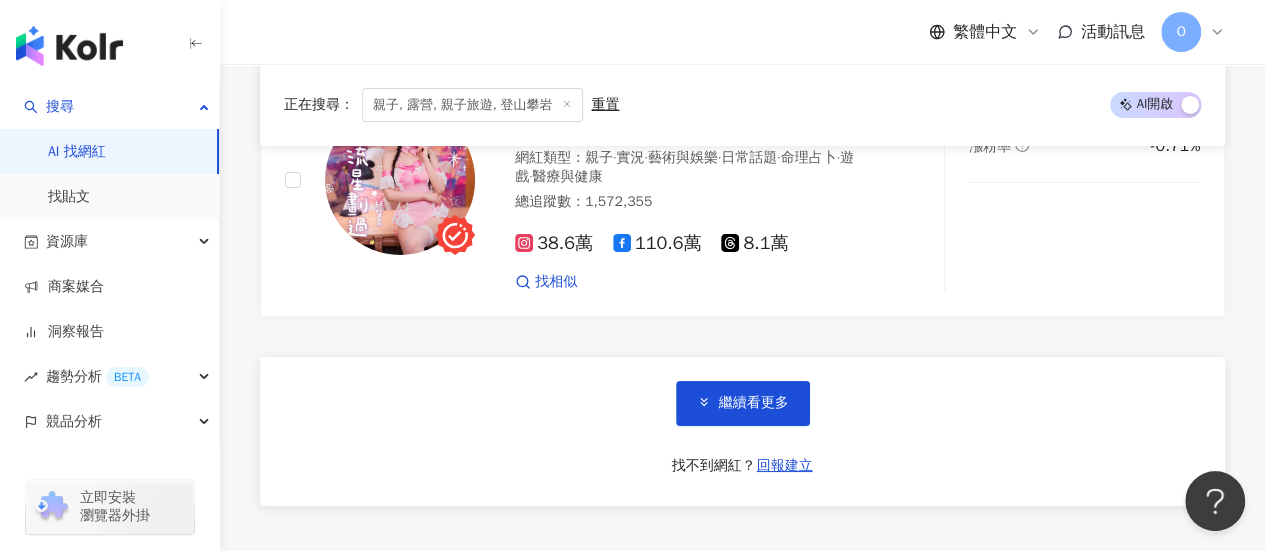 scroll, scrollTop: 7299, scrollLeft: 0, axis: vertical 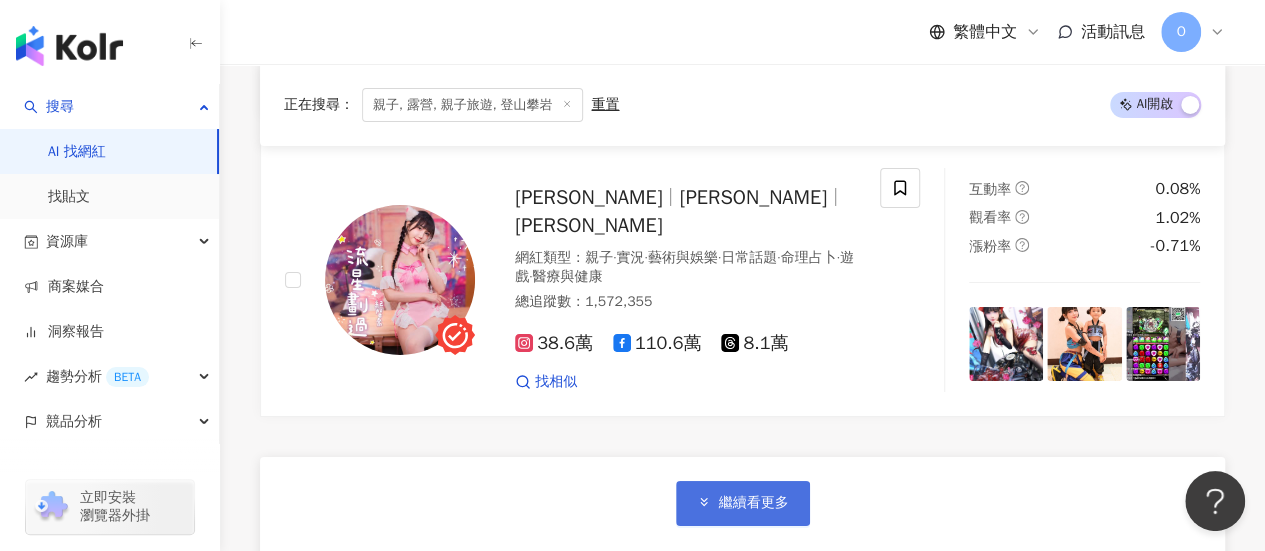 click on "繼續看更多" at bounding box center (743, 503) 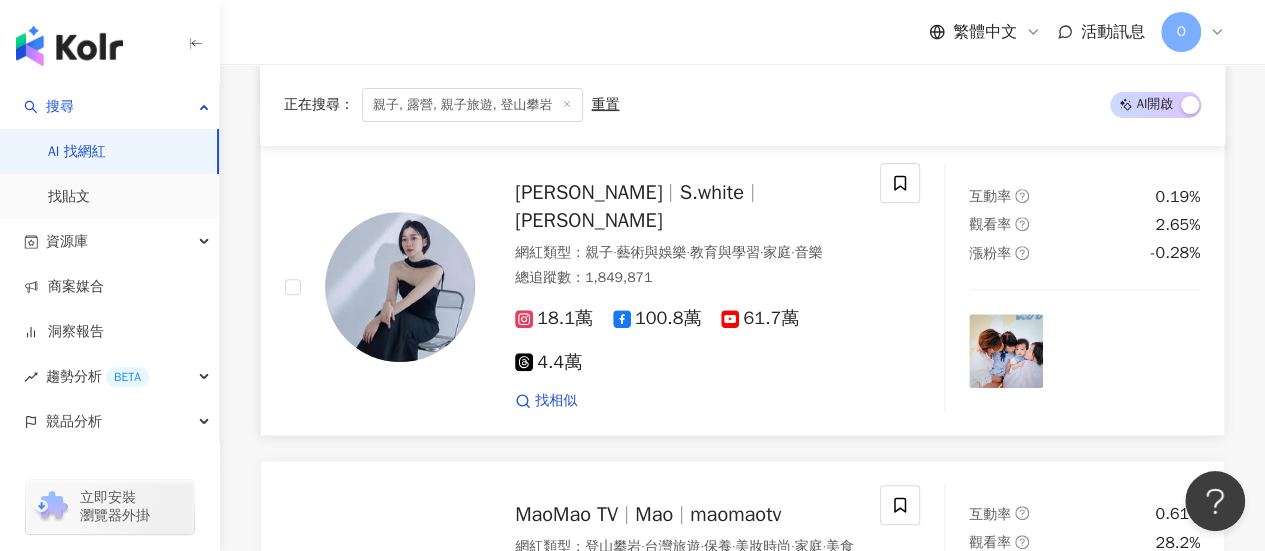 scroll, scrollTop: 7999, scrollLeft: 0, axis: vertical 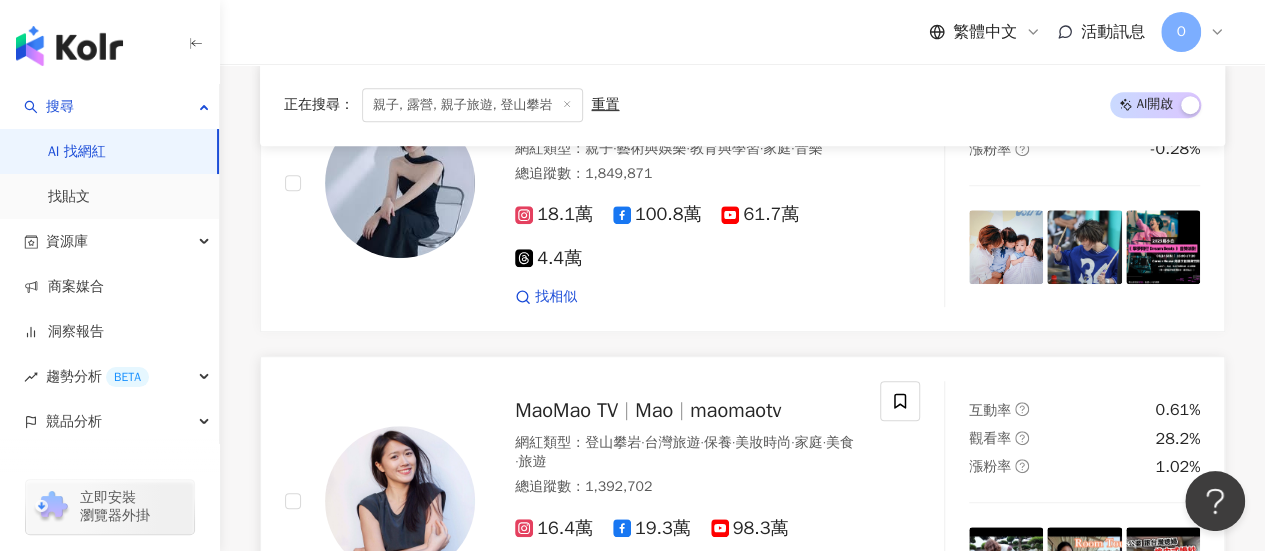 click on "16.4萬" at bounding box center (554, 528) 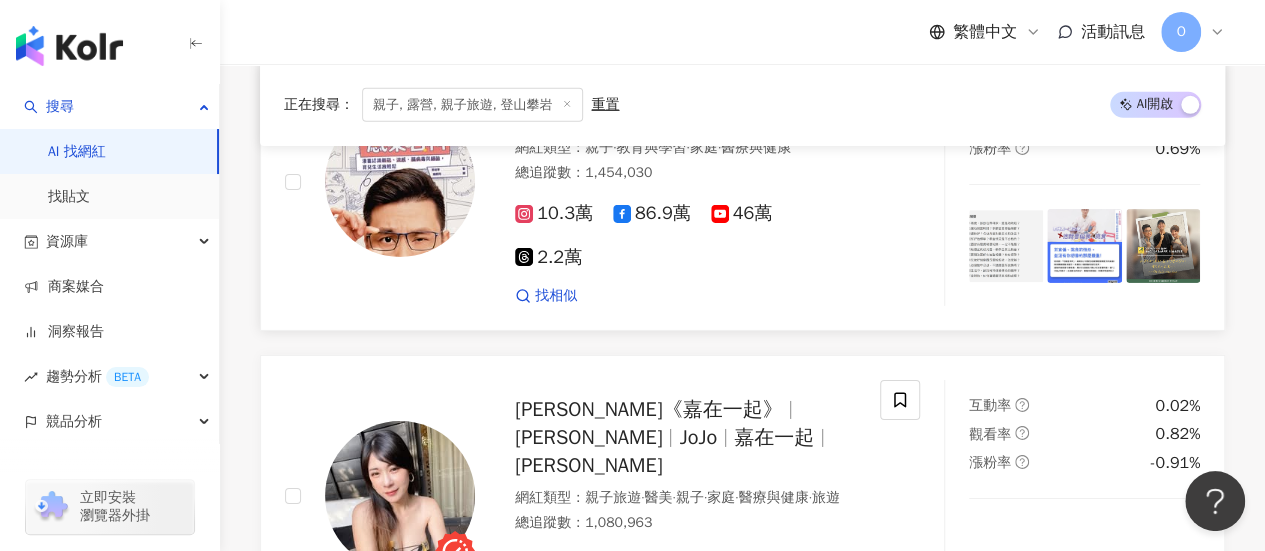 scroll, scrollTop: 10799, scrollLeft: 0, axis: vertical 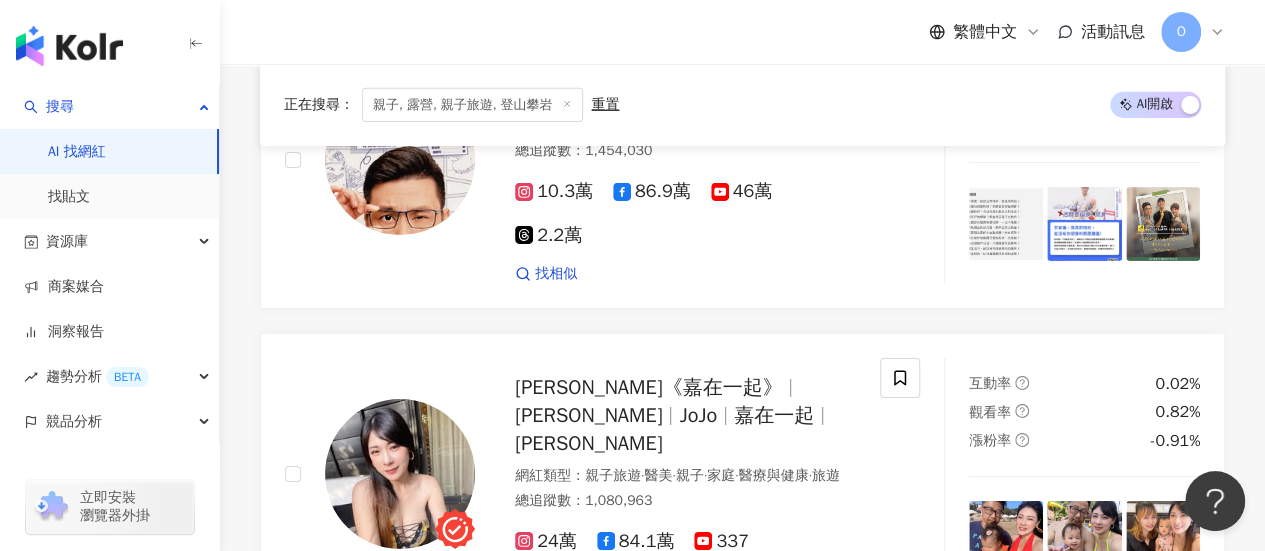 click on "繼續看更多" at bounding box center [743, 701] 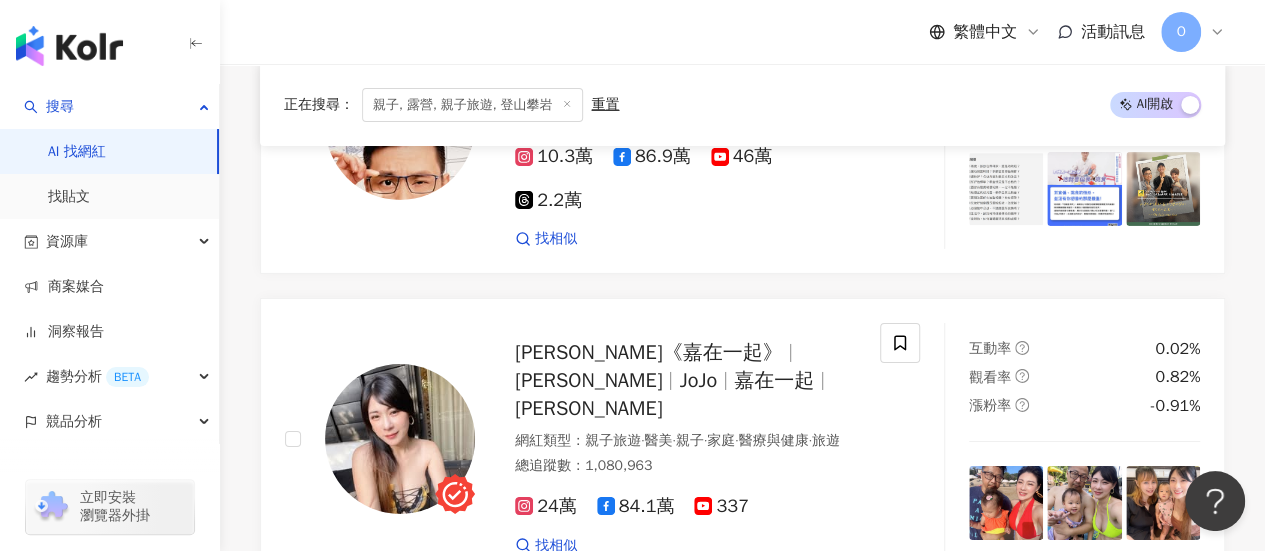 scroll, scrollTop: 10899, scrollLeft: 0, axis: vertical 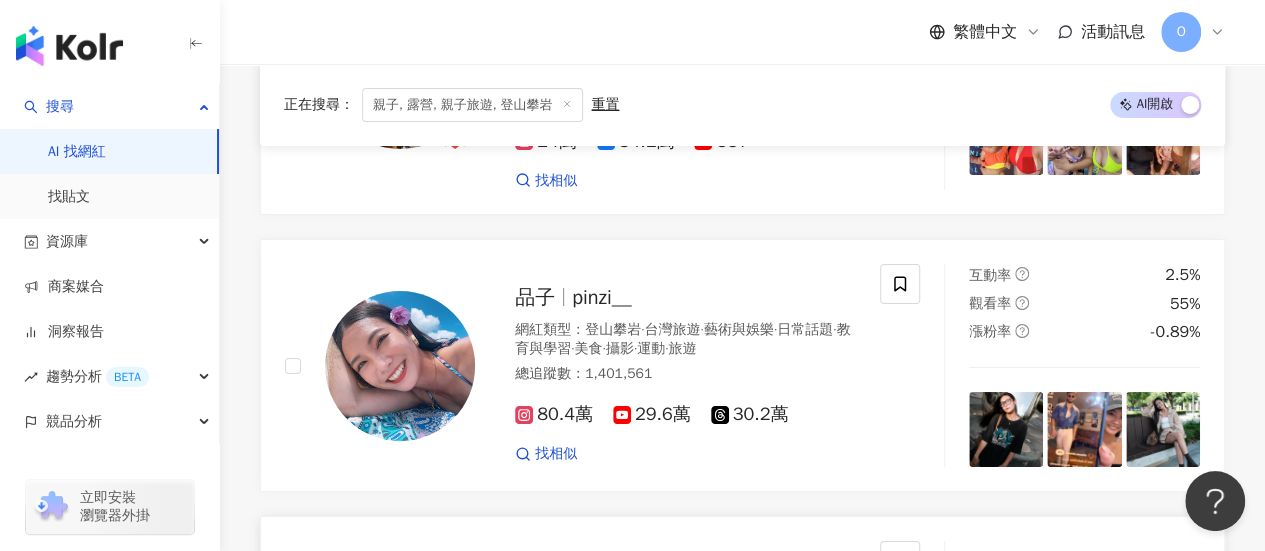 click on "林可彤" at bounding box center [752, 598] 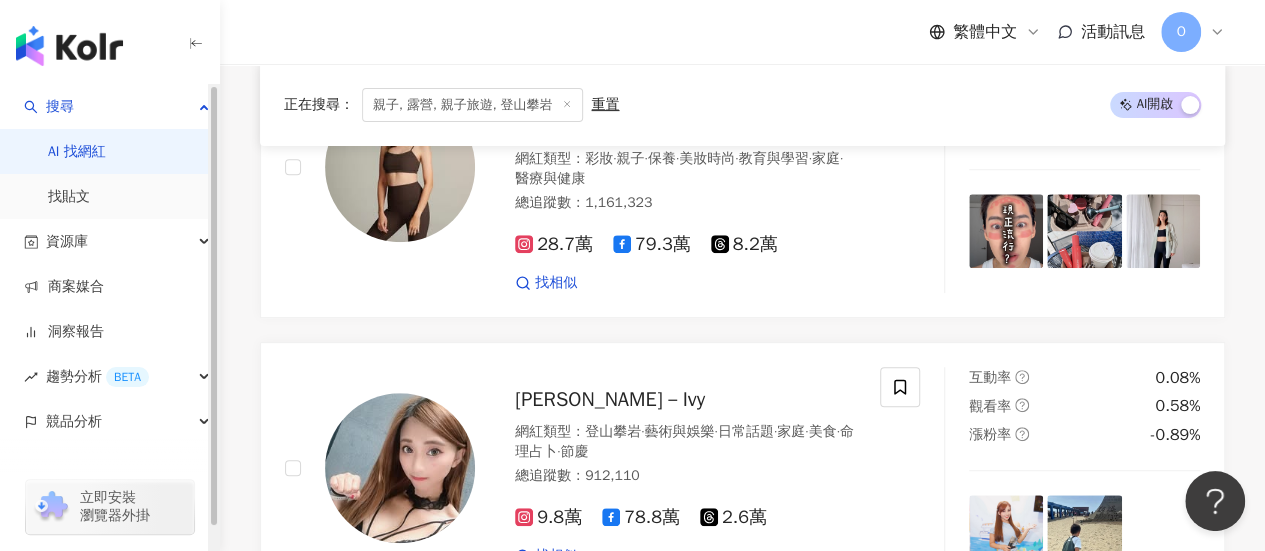 scroll, scrollTop: 12299, scrollLeft: 0, axis: vertical 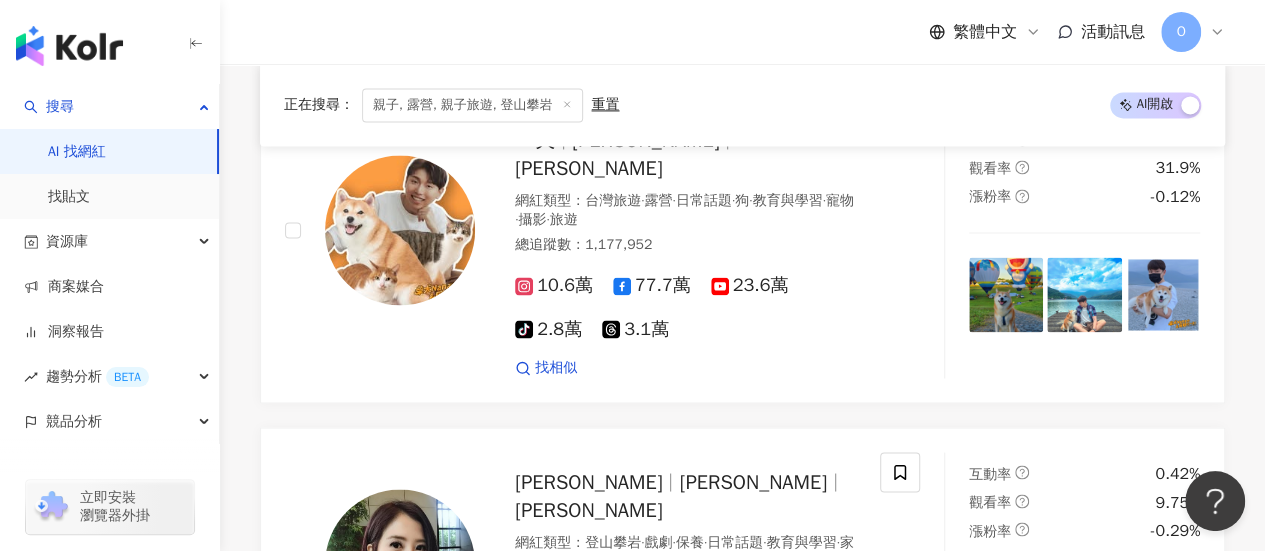 drag, startPoint x: 498, startPoint y: 308, endPoint x: 376, endPoint y: 315, distance: 122.20065 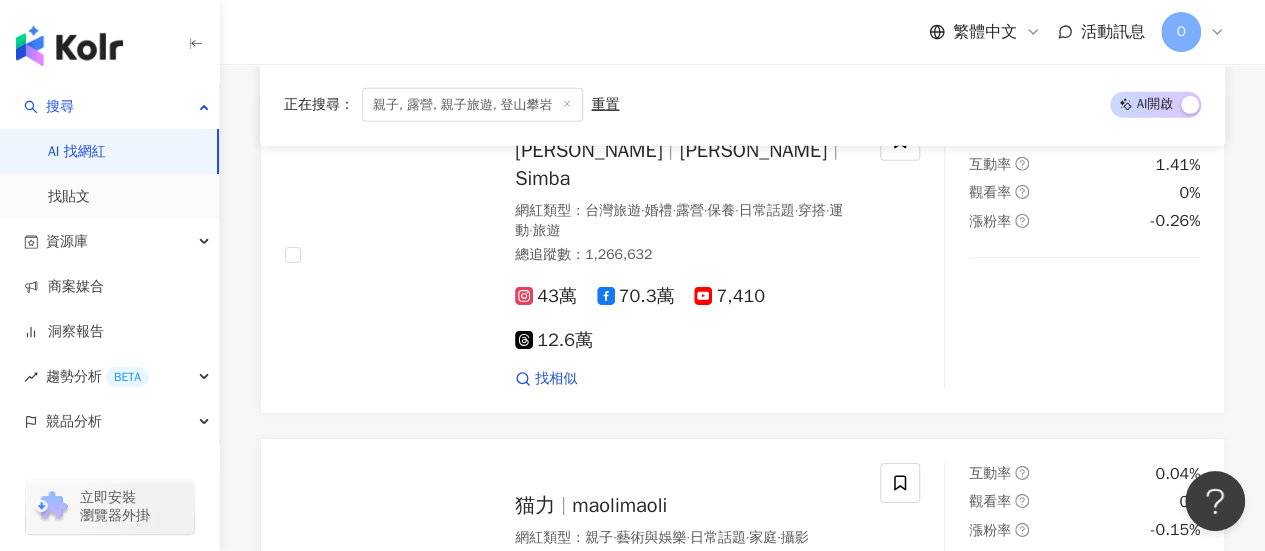scroll, scrollTop: 14499, scrollLeft: 0, axis: vertical 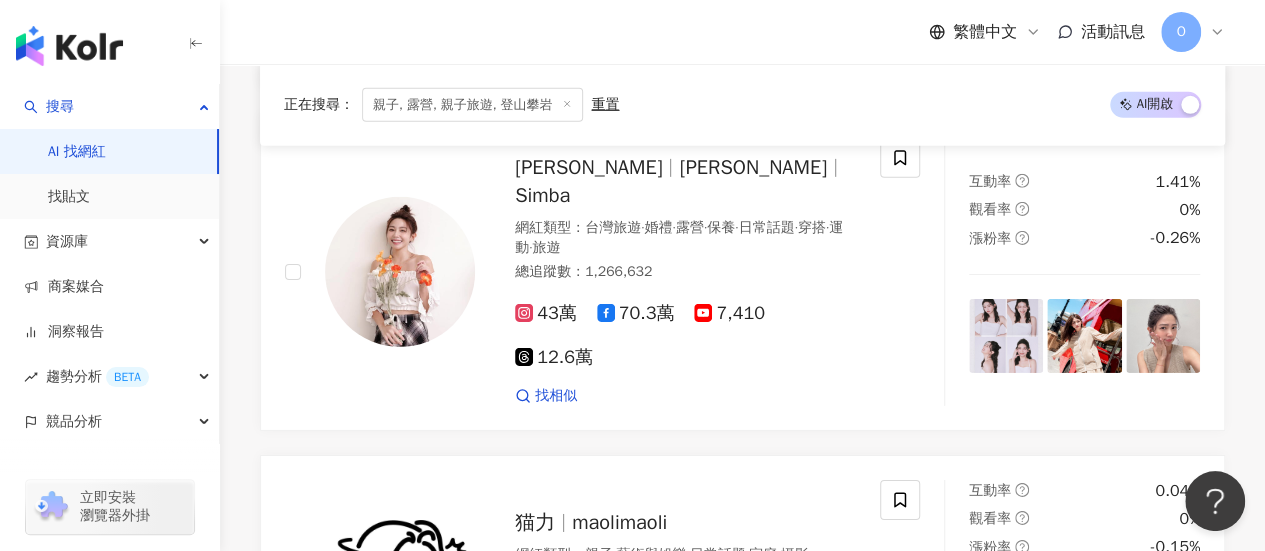 click on "繼續看更多" at bounding box center [743, 793] 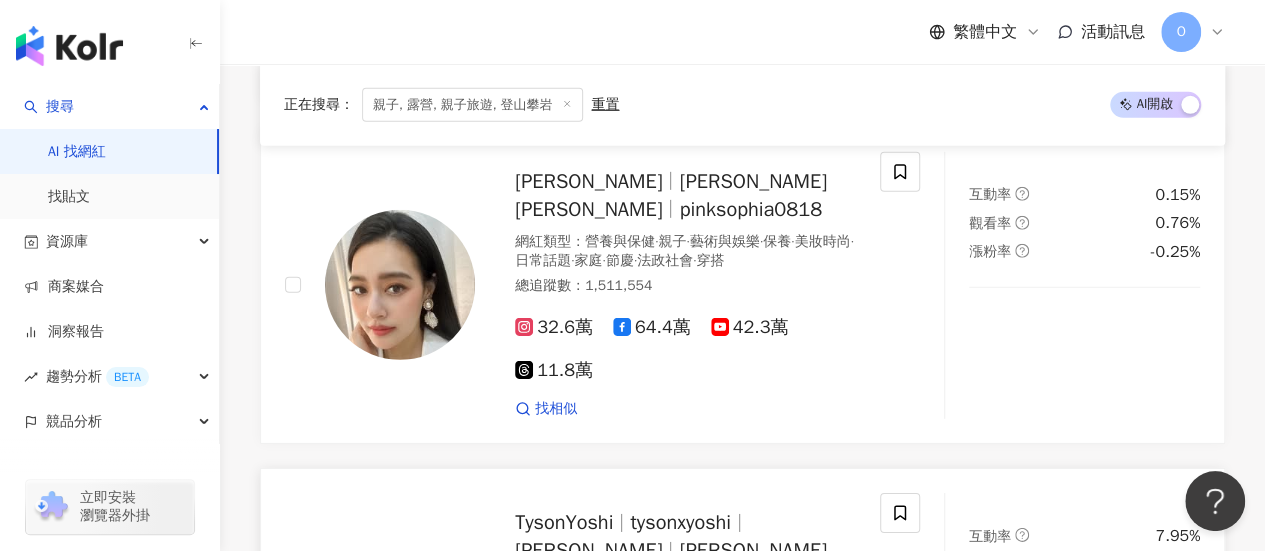 scroll, scrollTop: 18299, scrollLeft: 0, axis: vertical 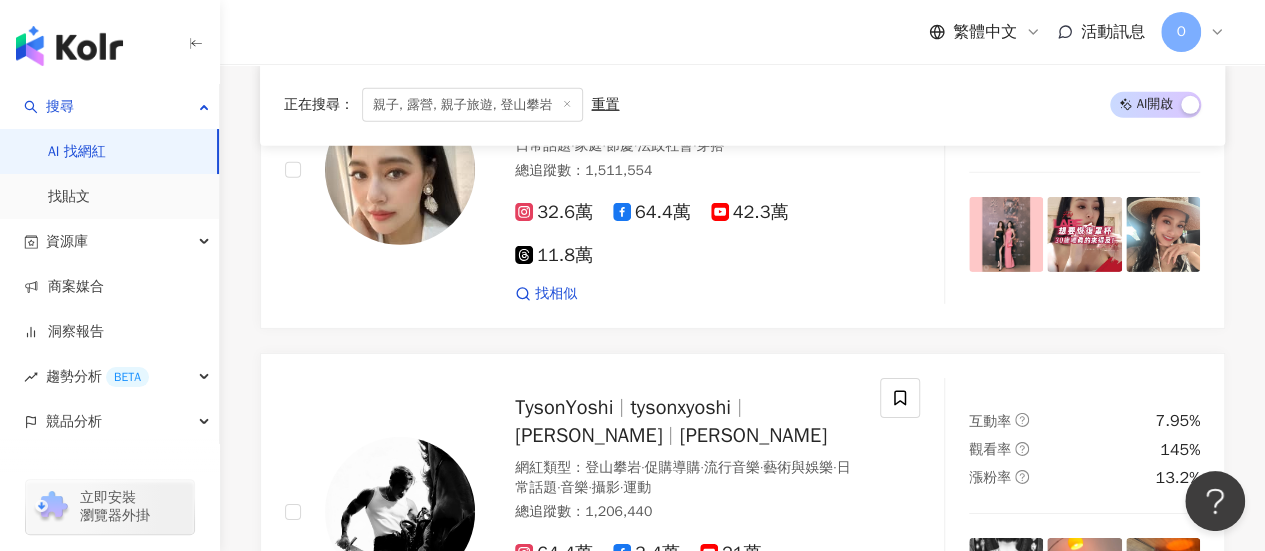 click on "繼續看更多" at bounding box center (743, 756) 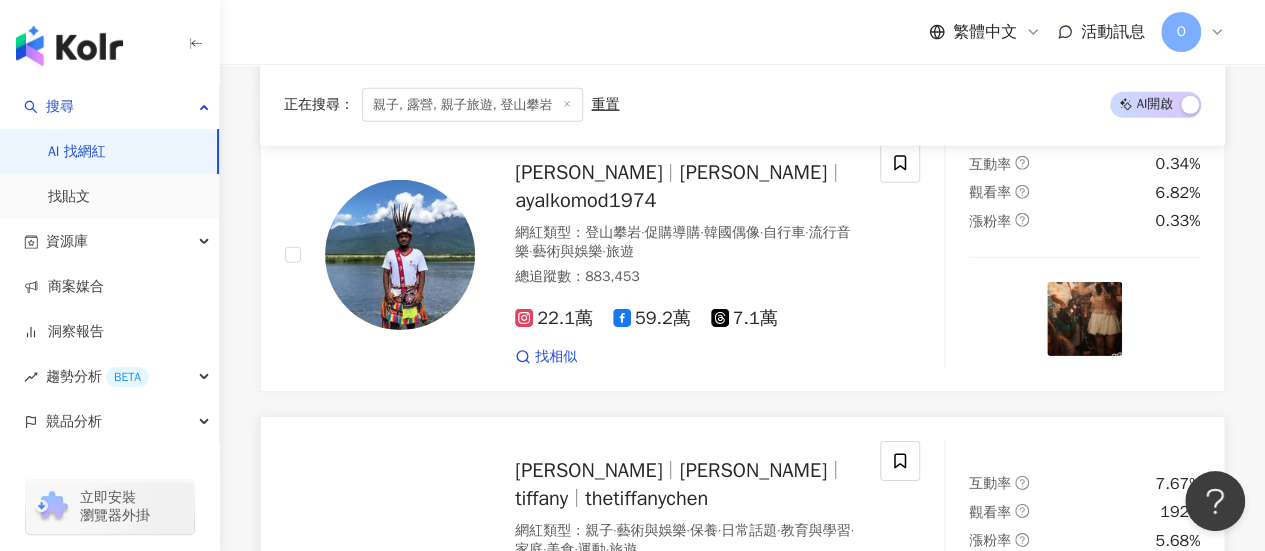 scroll, scrollTop: 21799, scrollLeft: 0, axis: vertical 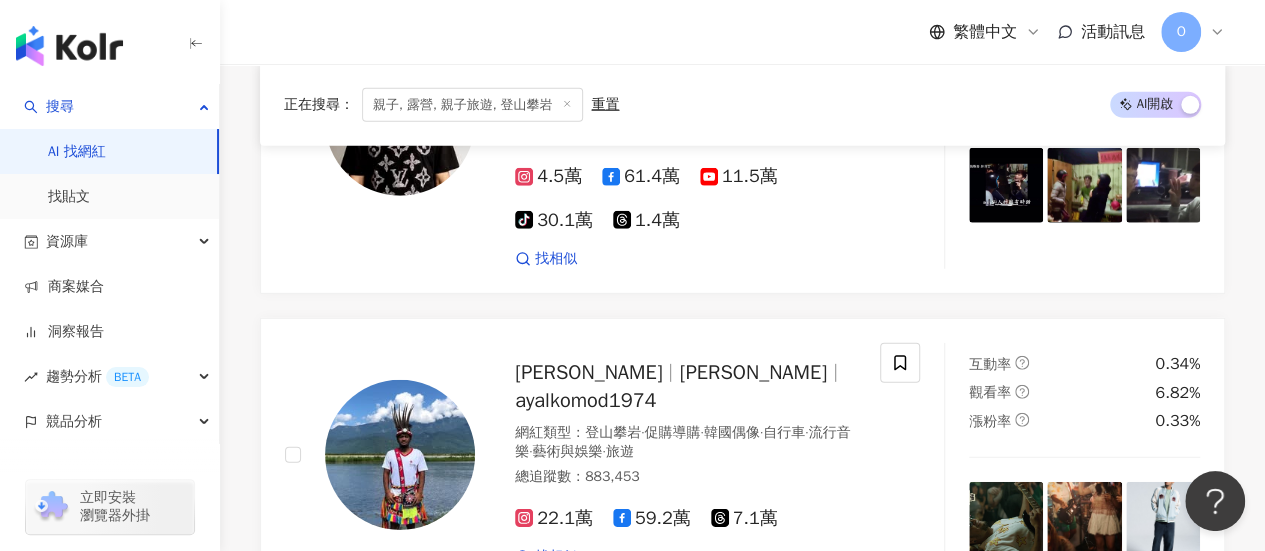 click on "繼續看更多" at bounding box center [743, 1019] 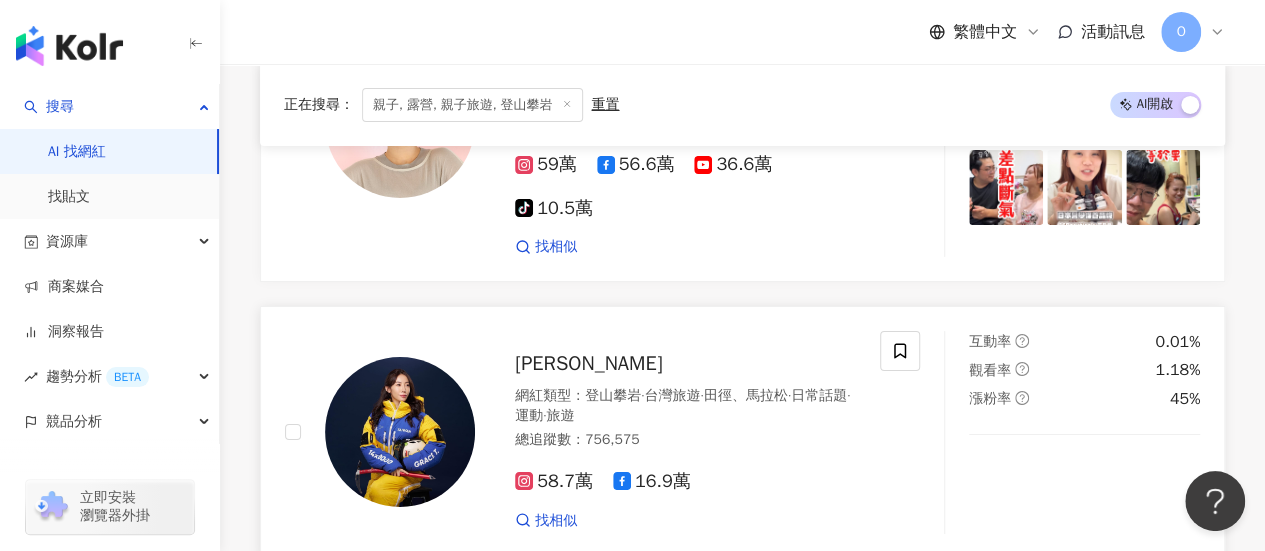 scroll, scrollTop: 22599, scrollLeft: 0, axis: vertical 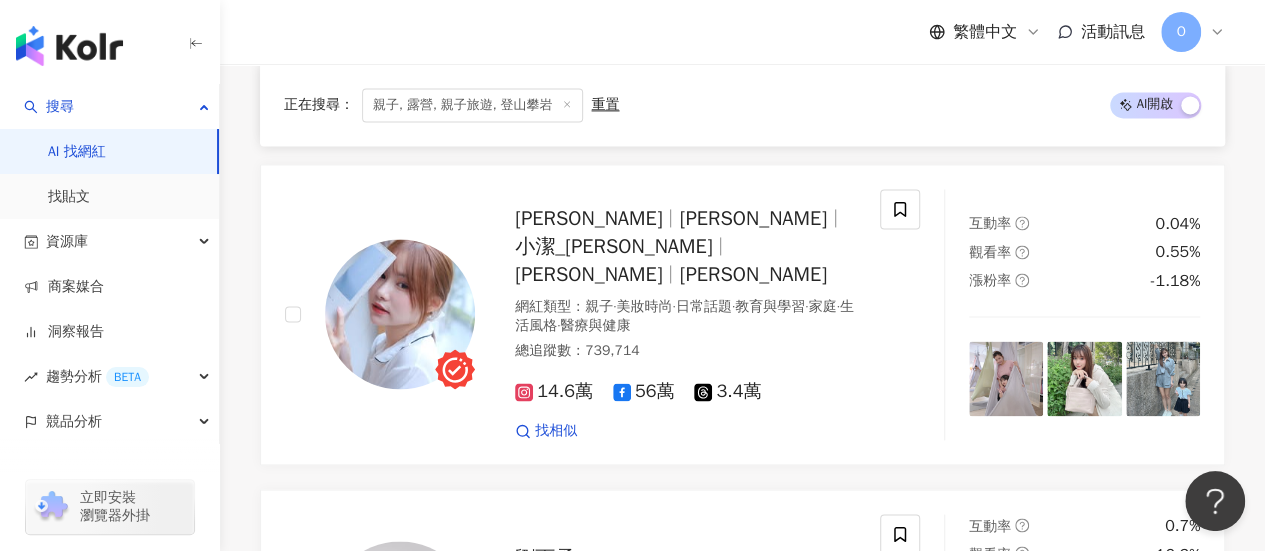 drag, startPoint x: 803, startPoint y: 301, endPoint x: 672, endPoint y: 311, distance: 131.38112 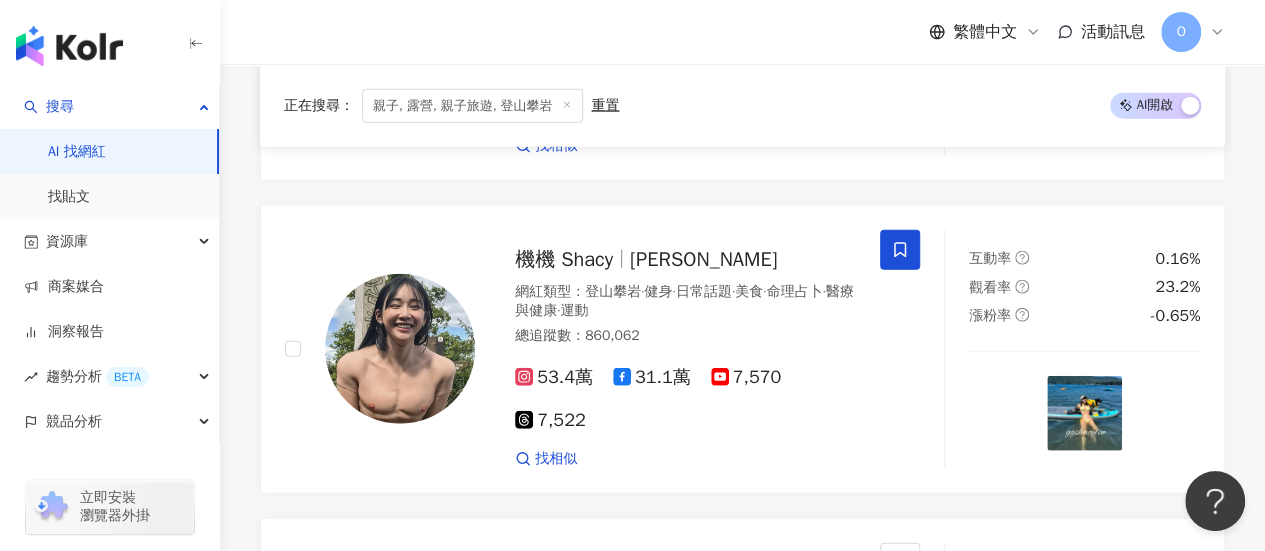 scroll, scrollTop: 25299, scrollLeft: 0, axis: vertical 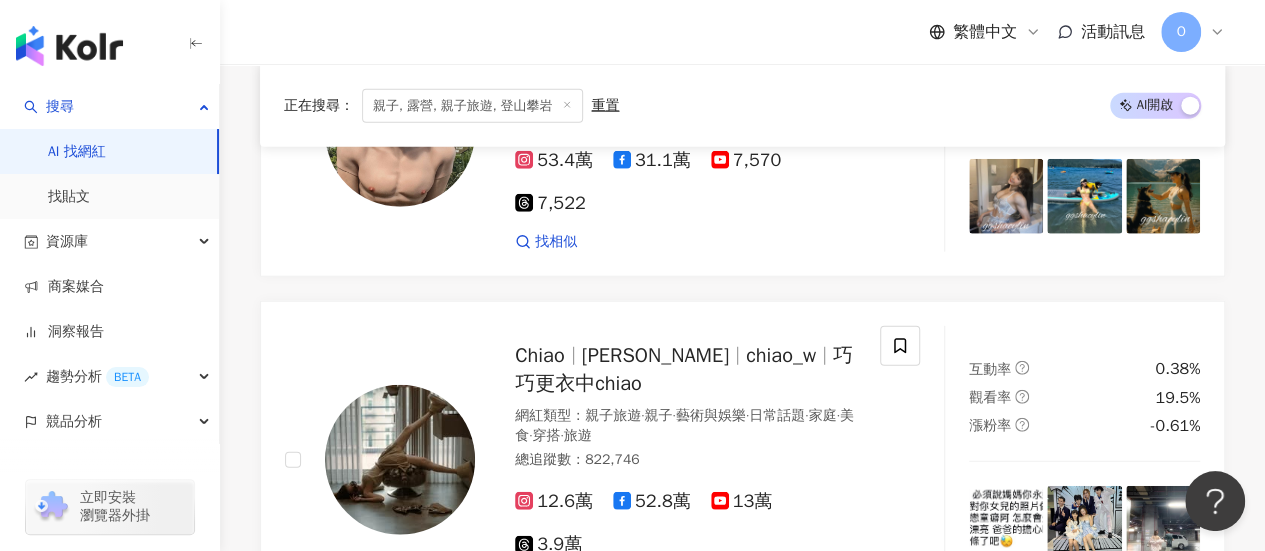 click on "繼續看更多" at bounding box center (754, 1295) 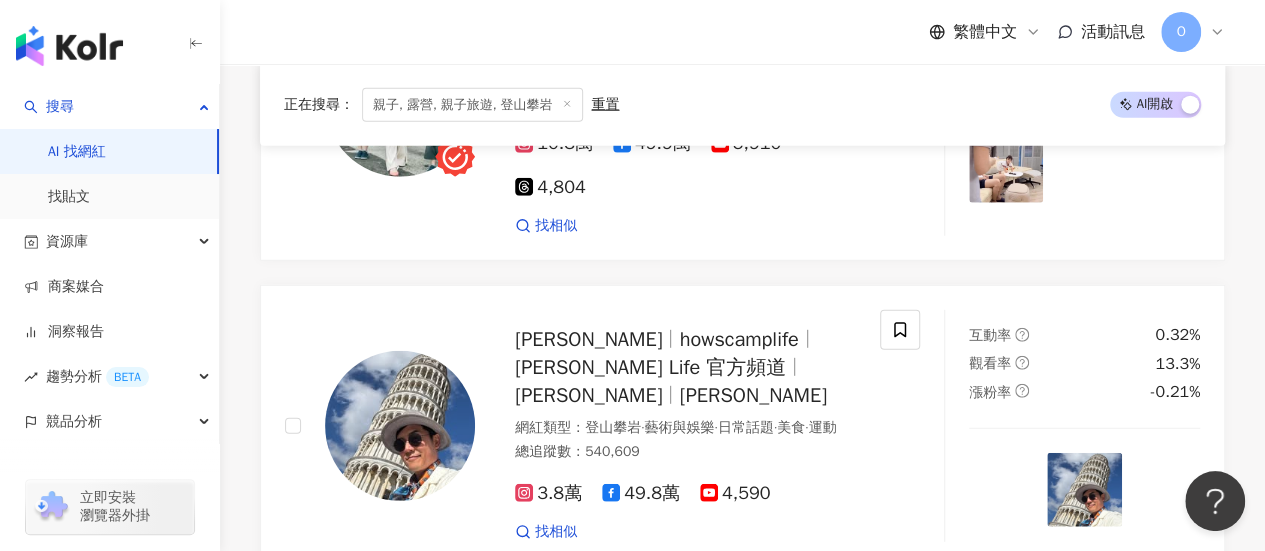 scroll, scrollTop: 29199, scrollLeft: 0, axis: vertical 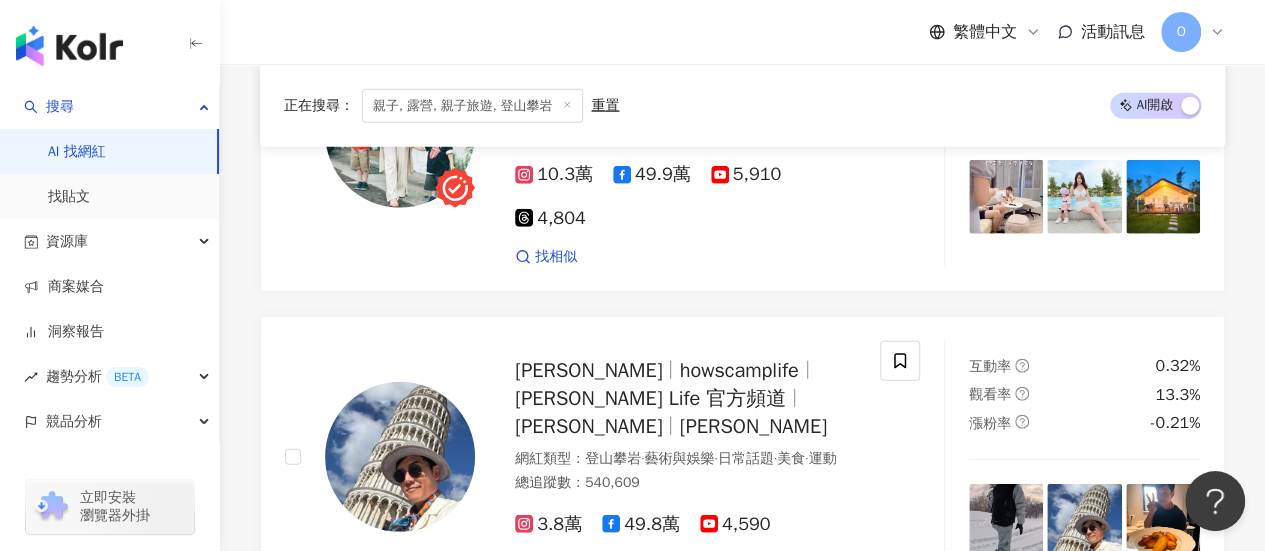 click on "繼續看更多" at bounding box center [754, 1238] 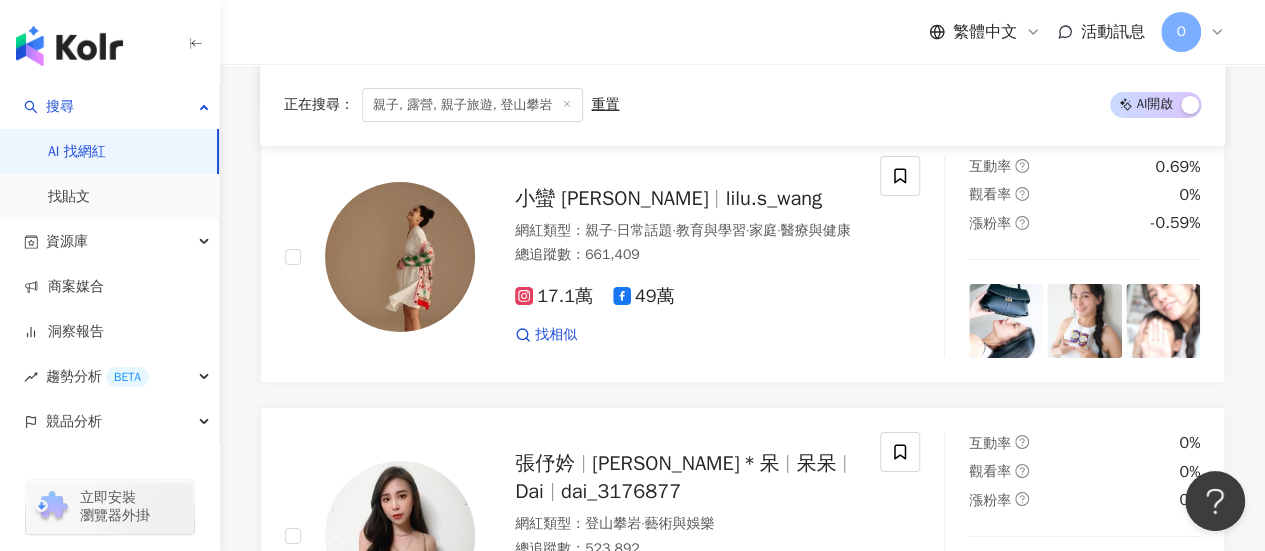 scroll, scrollTop: 29999, scrollLeft: 0, axis: vertical 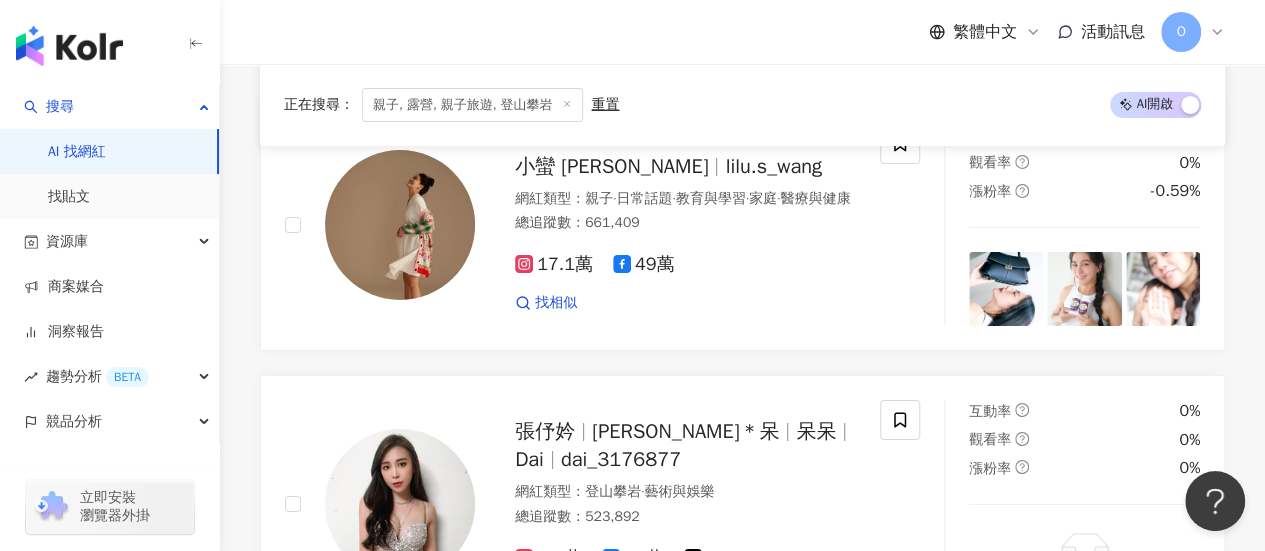 click on "47.9萬" at bounding box center (554, 1183) 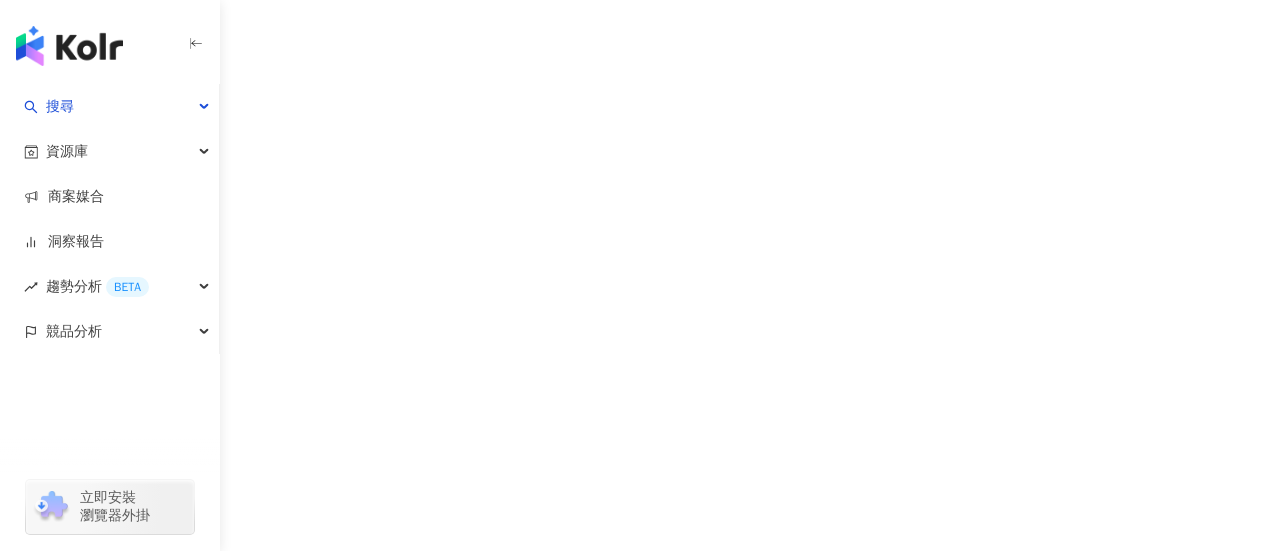 scroll, scrollTop: 0, scrollLeft: 0, axis: both 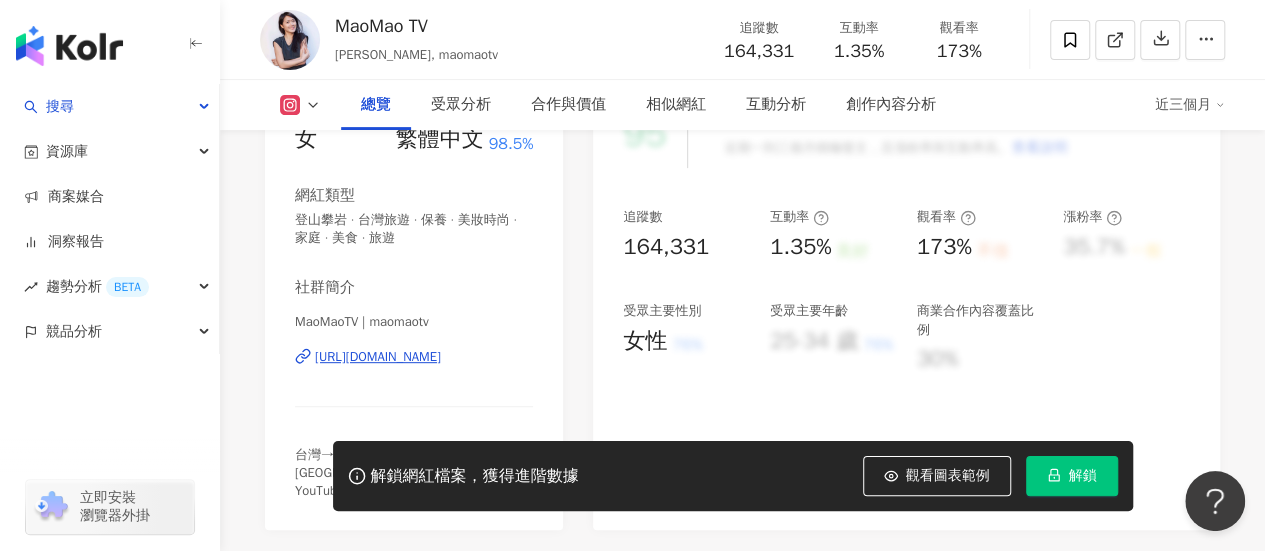 click on "https://www.instagram.com/maomaotv/" at bounding box center (378, 357) 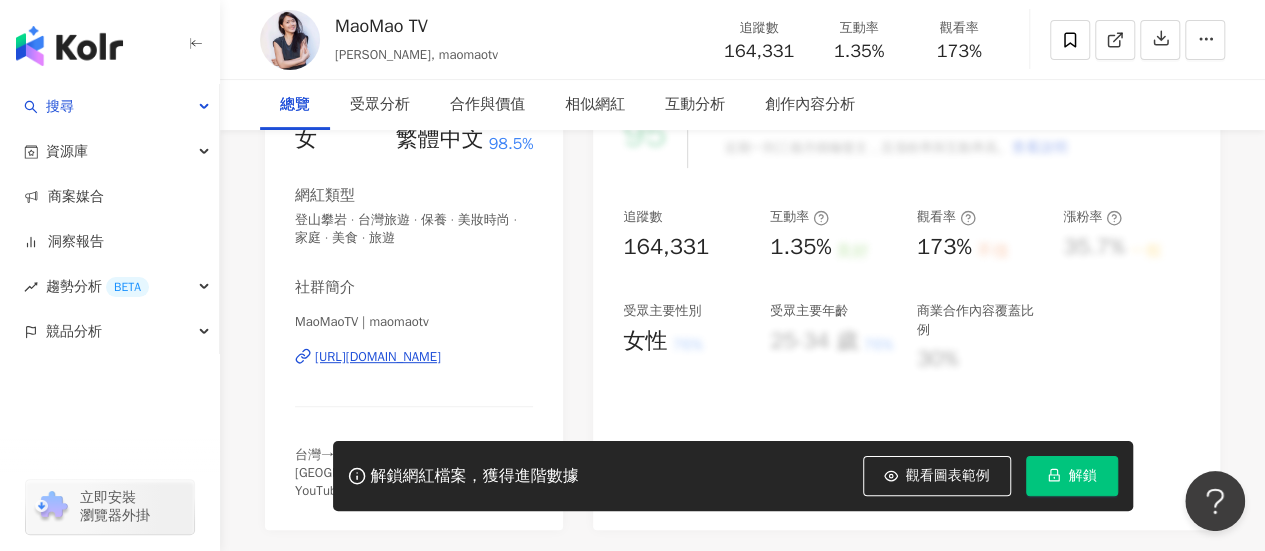 scroll, scrollTop: 0, scrollLeft: 0, axis: both 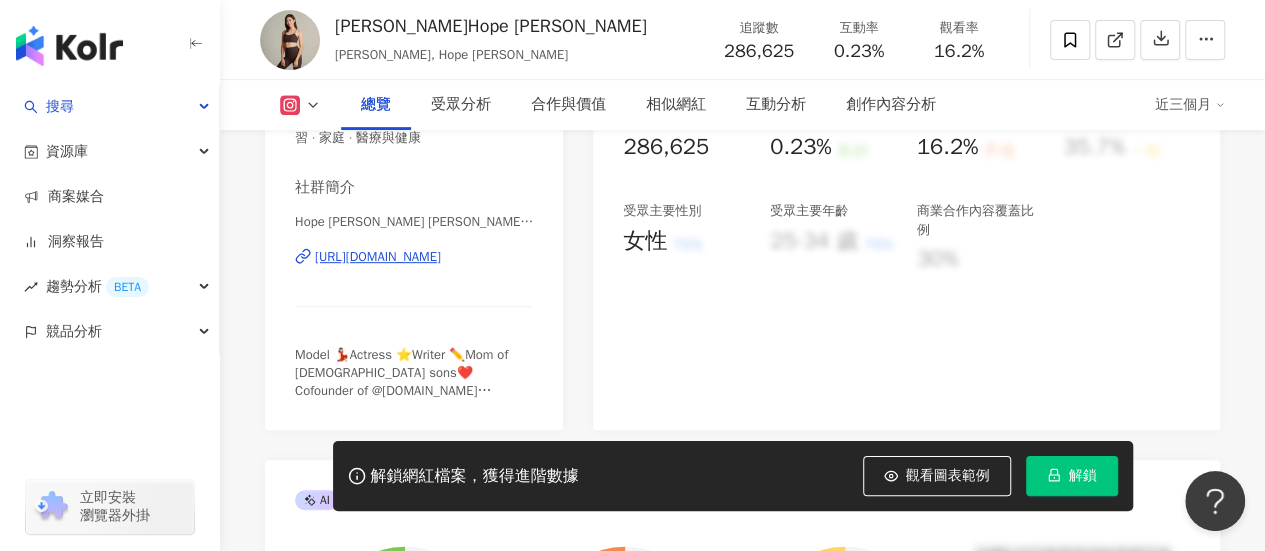click on "[URL][DOMAIN_NAME]" at bounding box center (378, 257) 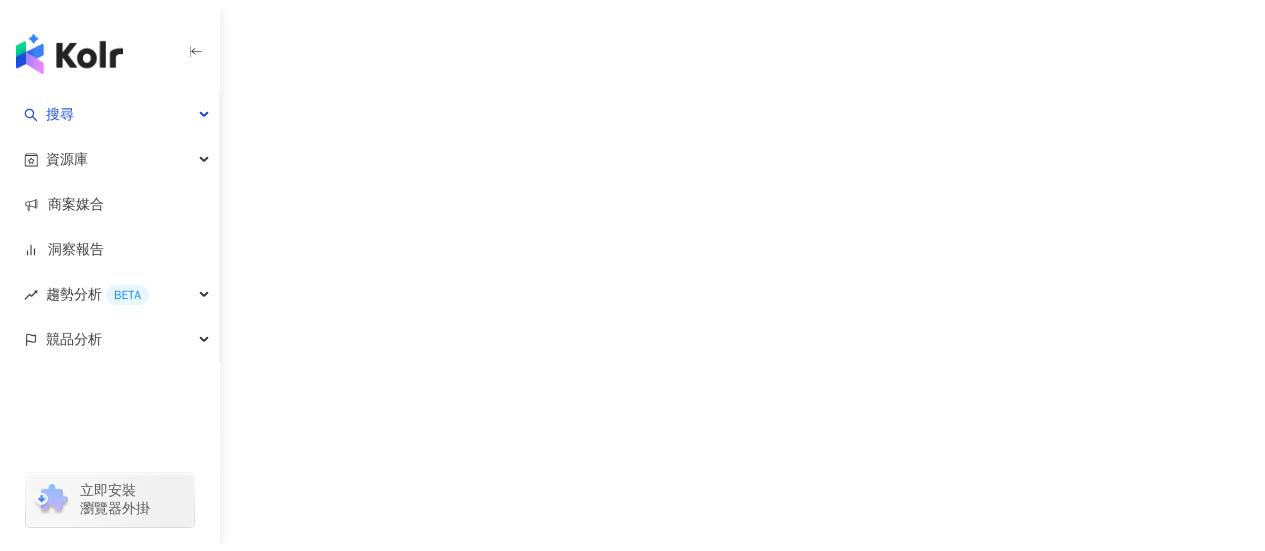 scroll, scrollTop: 0, scrollLeft: 0, axis: both 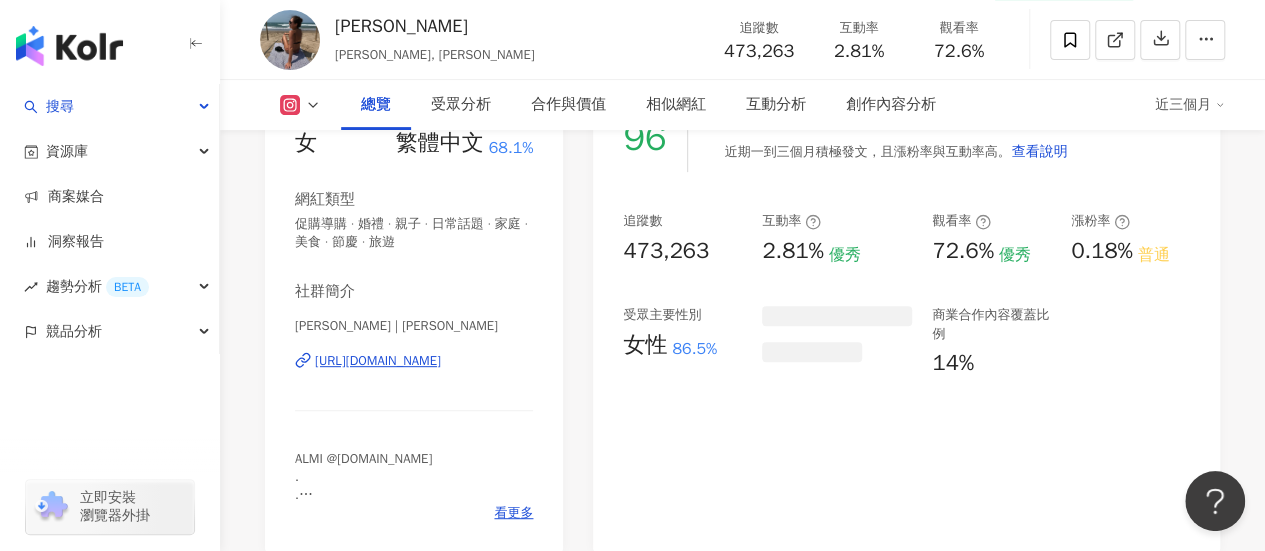 click on "[PERSON_NAME] | [PERSON_NAME] [URL][DOMAIN_NAME]" at bounding box center (414, 375) 